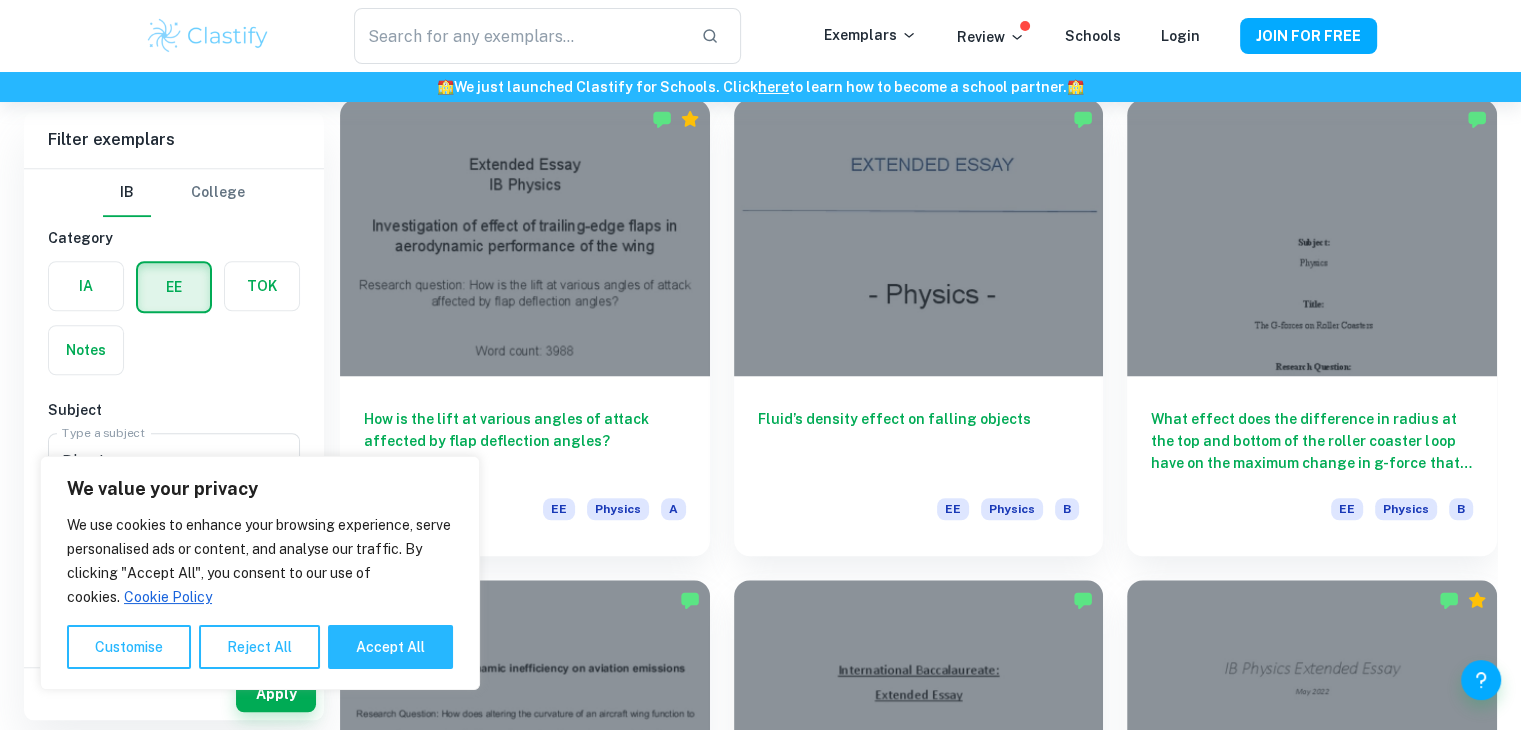 scroll, scrollTop: 1600, scrollLeft: 0, axis: vertical 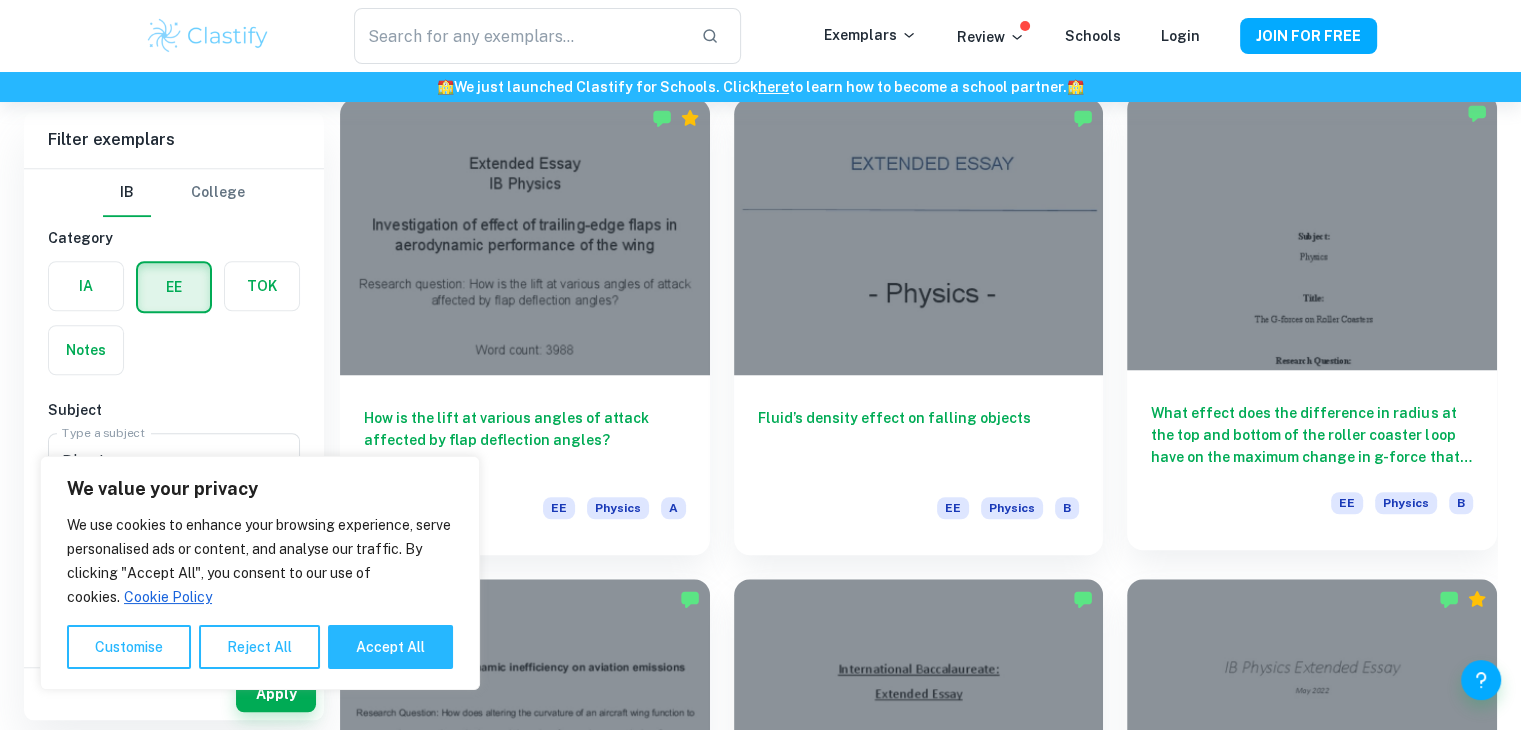 click on "What effect does the difference in radius at the top and bottom of the roller coaster loop have on the maximum change in g-force that a passenger experiences?" at bounding box center [1312, 435] 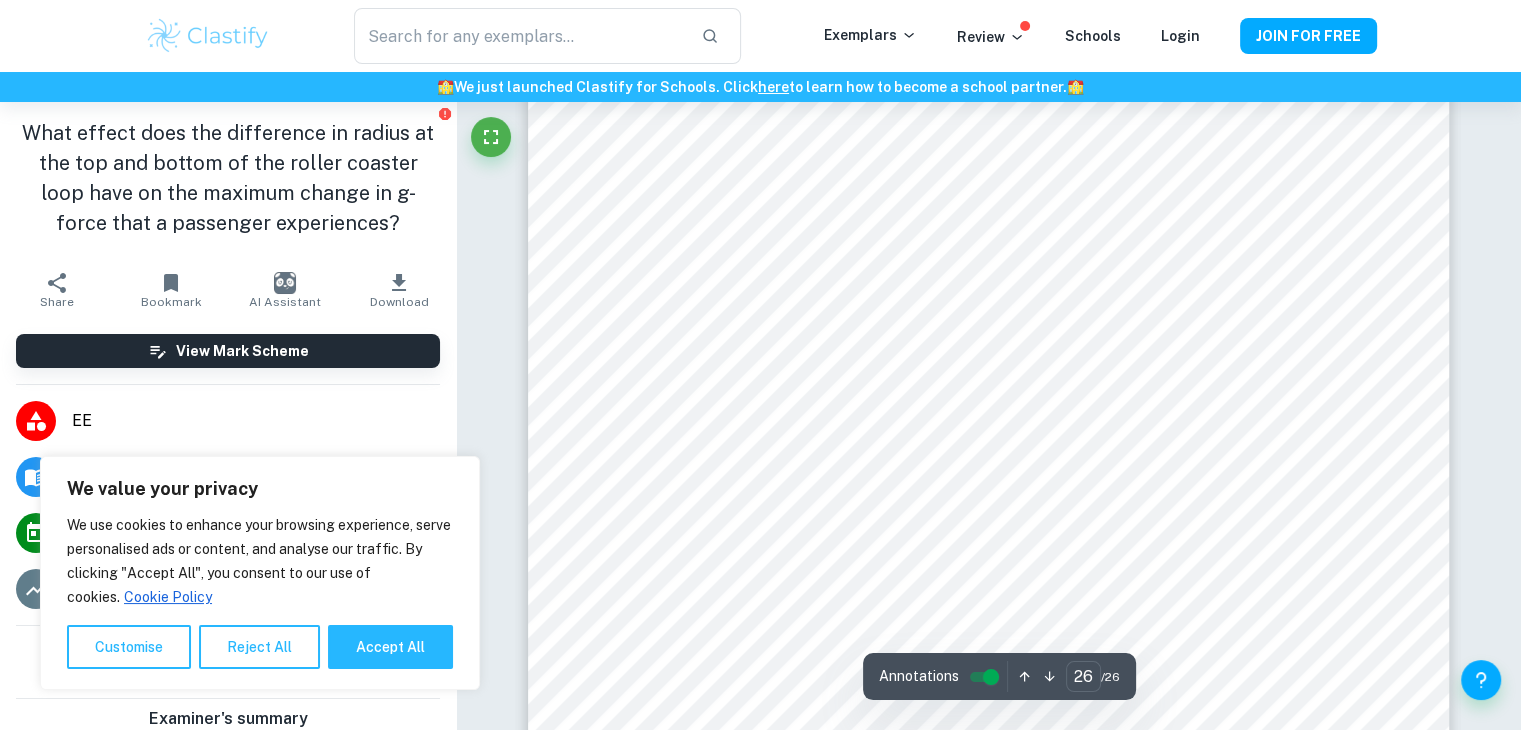 scroll, scrollTop: 31533, scrollLeft: 0, axis: vertical 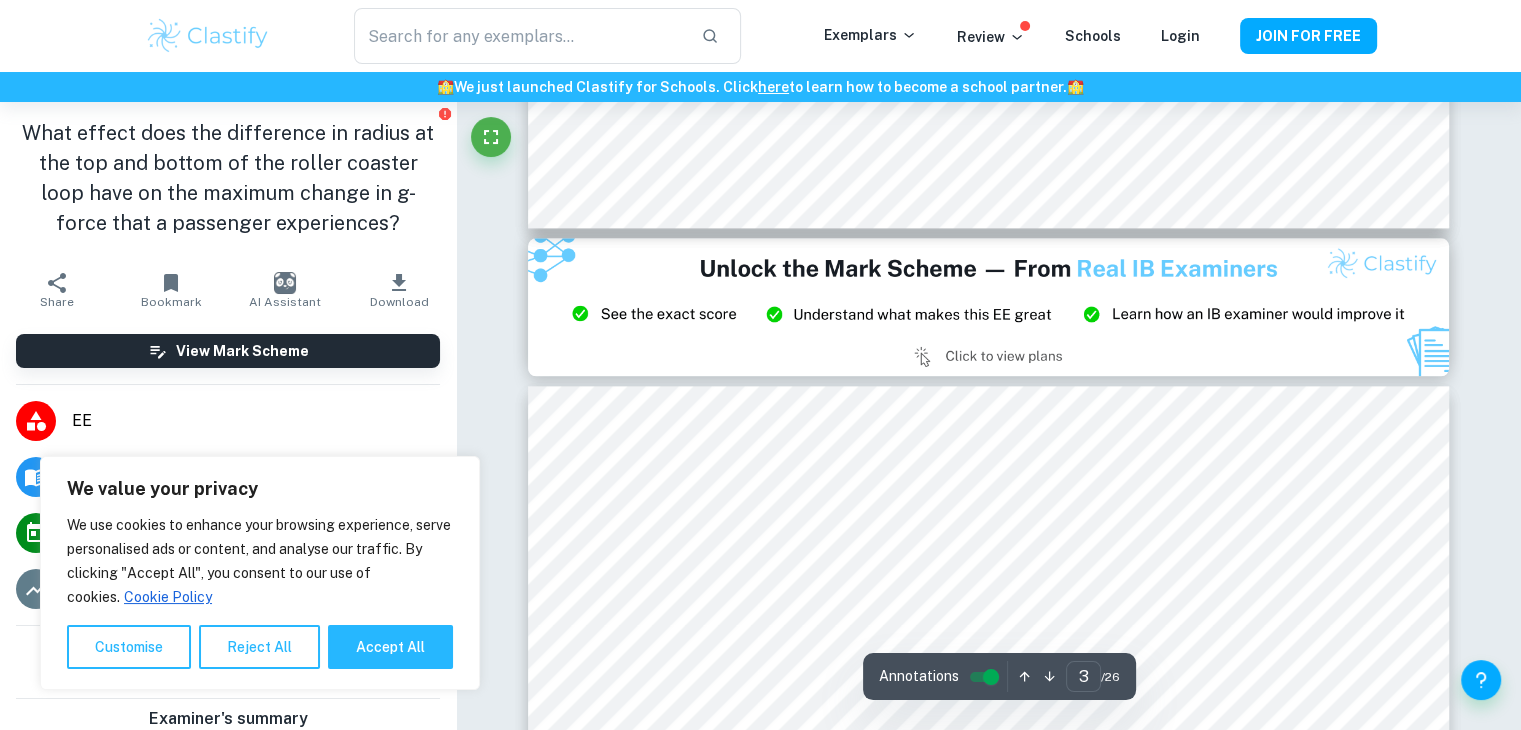 type on "2" 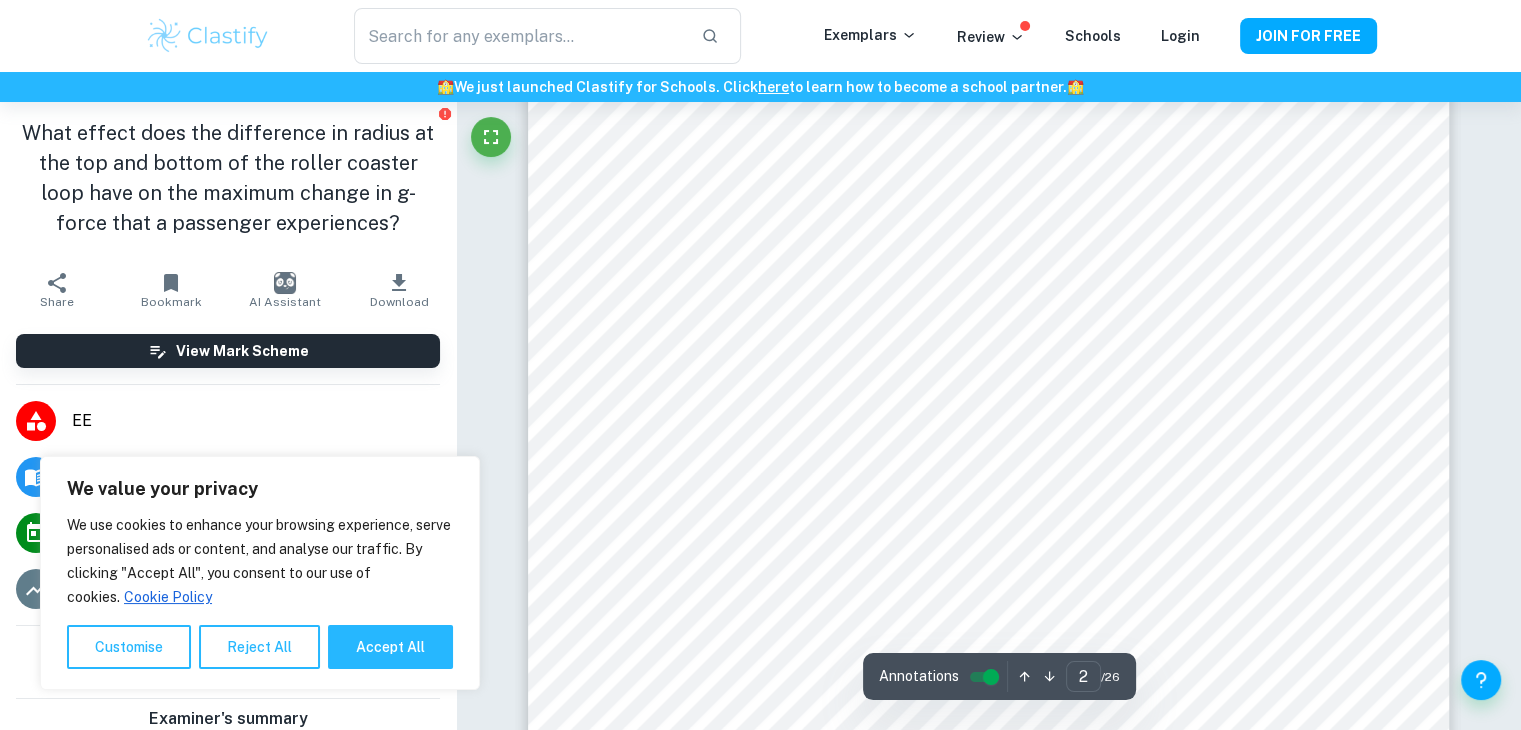 scroll, scrollTop: 1224, scrollLeft: 0, axis: vertical 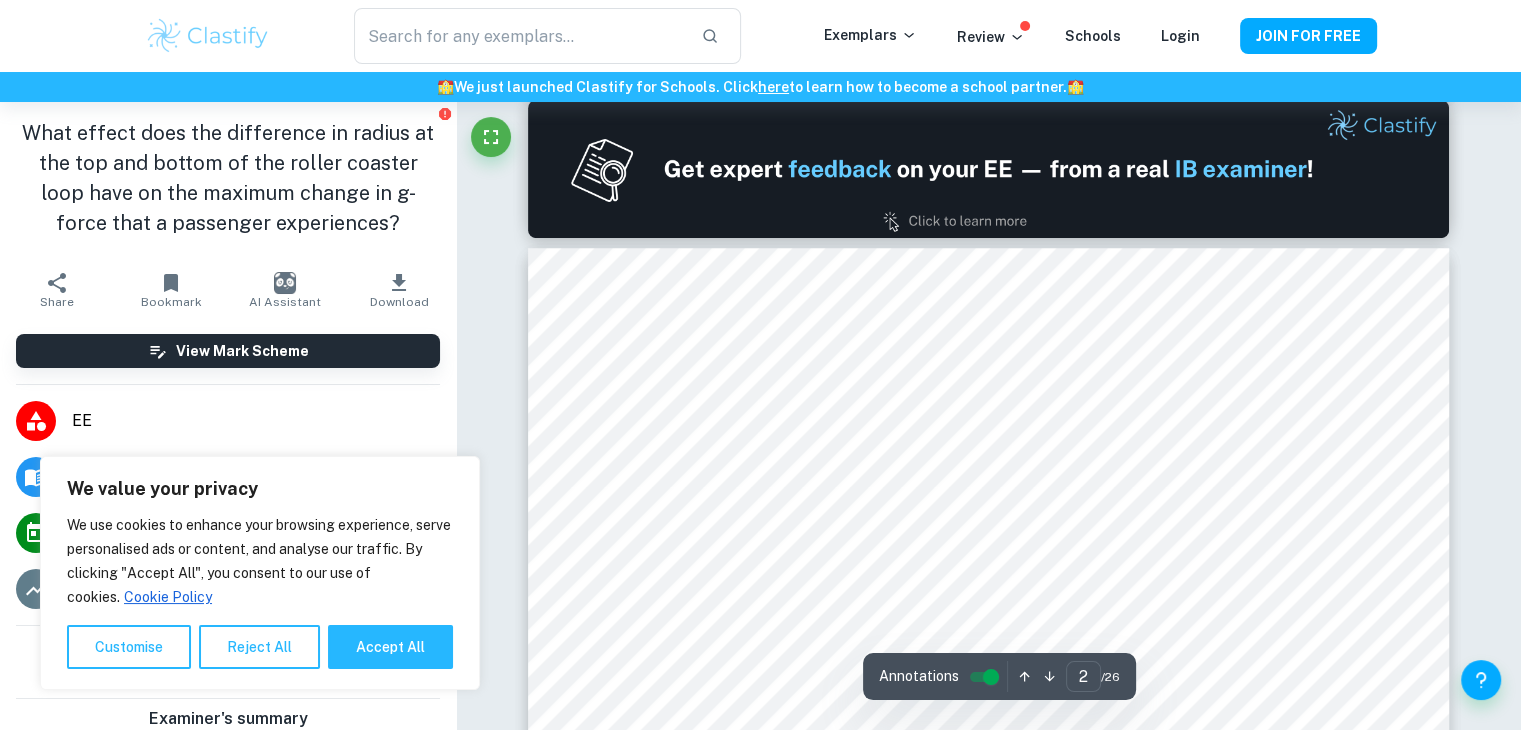 click at bounding box center (989, 169) 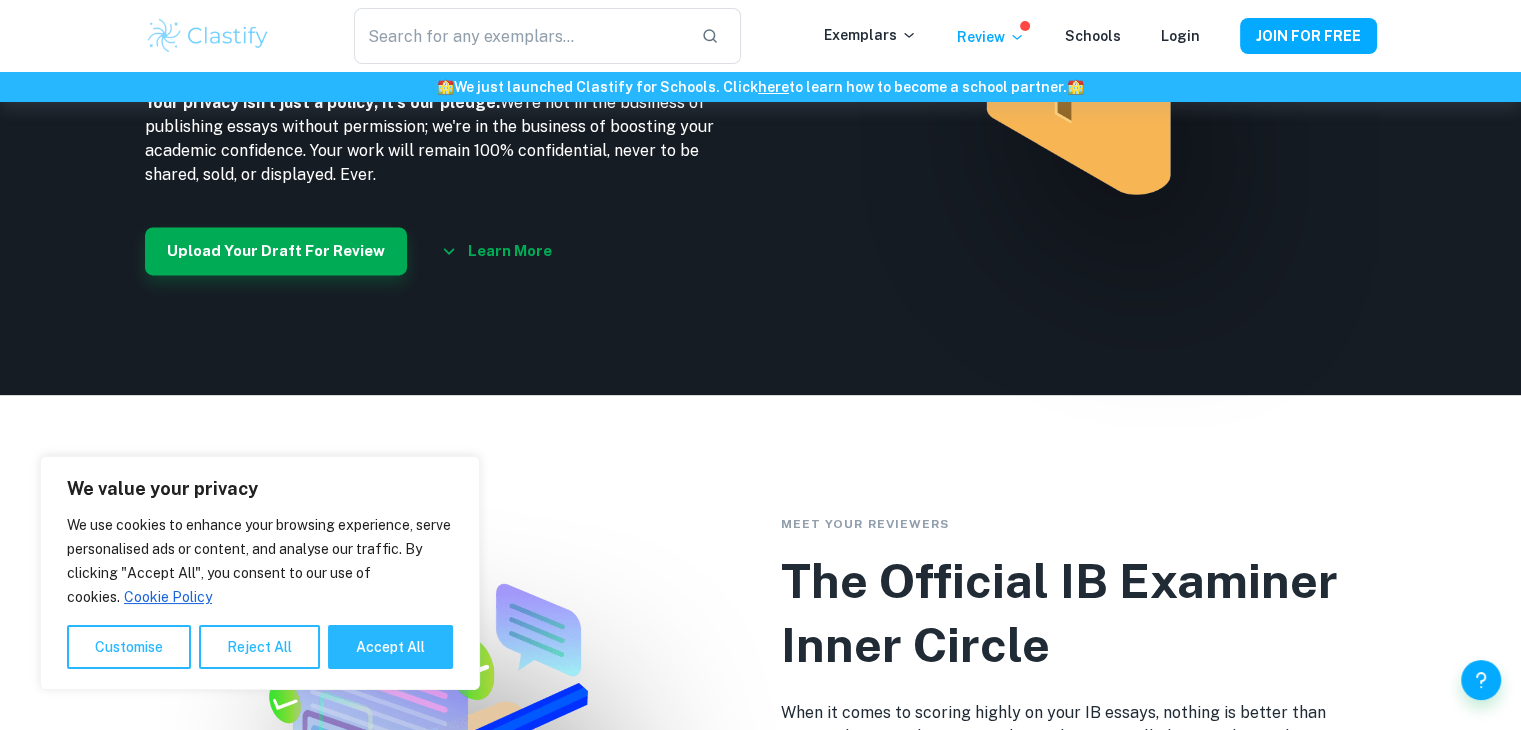 scroll, scrollTop: 2756, scrollLeft: 0, axis: vertical 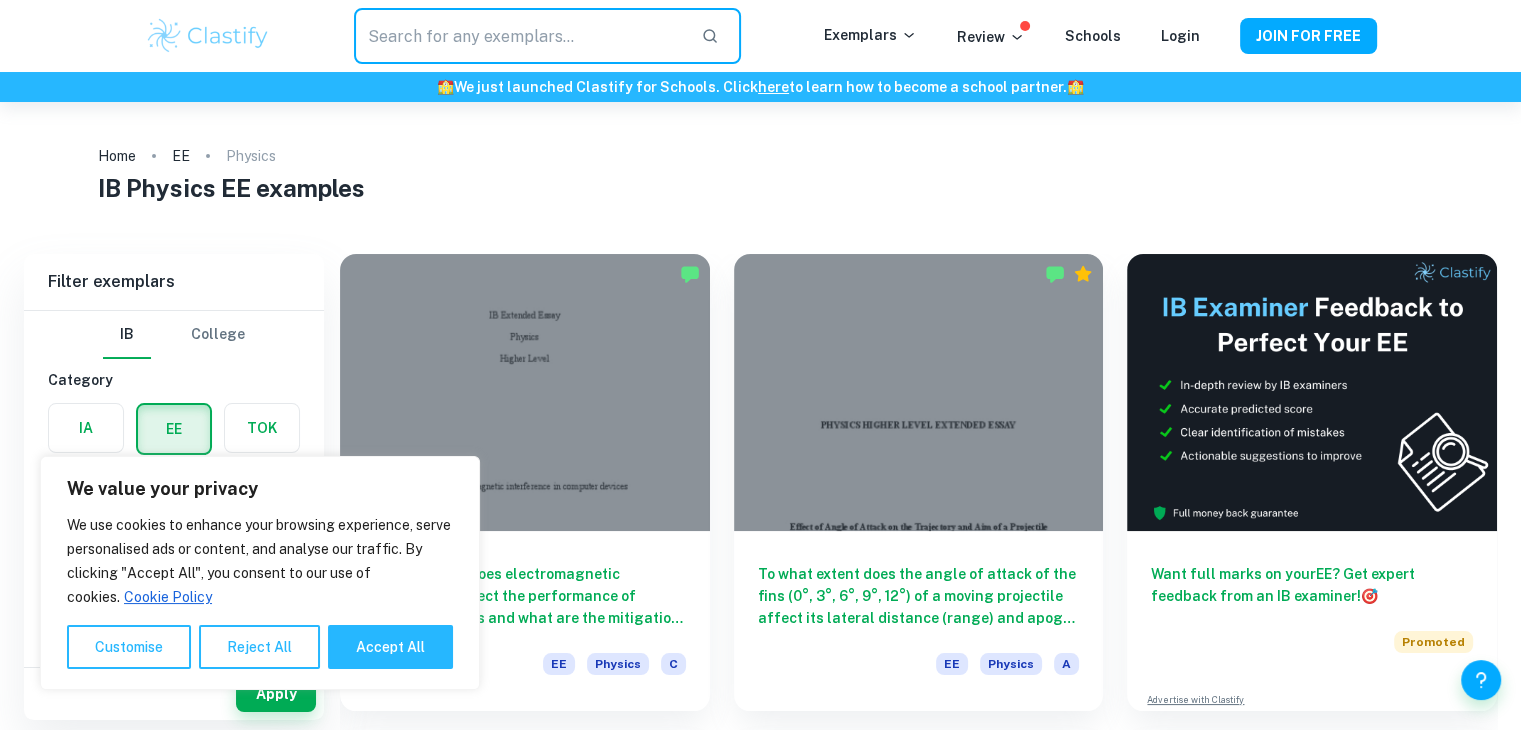 click at bounding box center (519, 36) 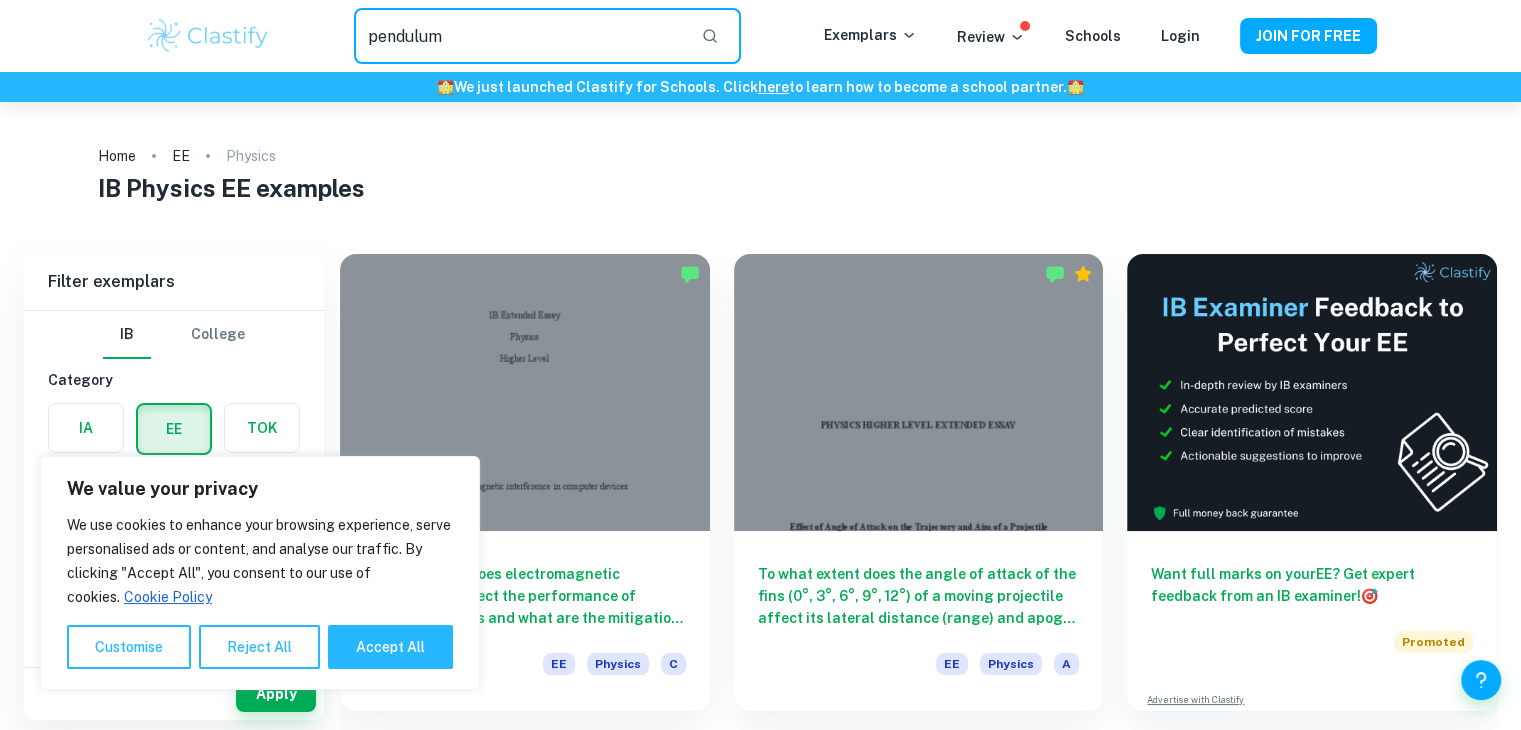 type on "pendulum" 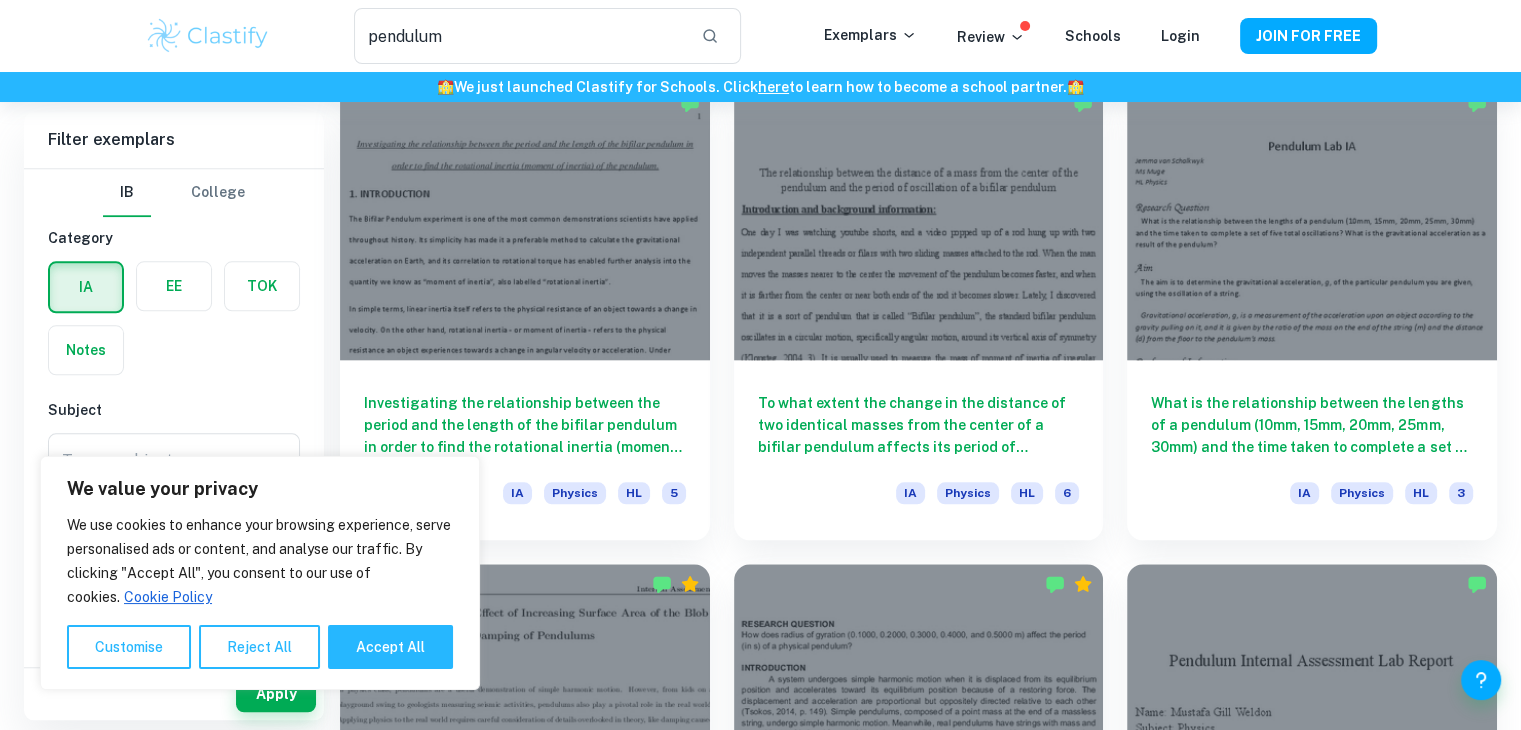 scroll, scrollTop: 2064, scrollLeft: 0, axis: vertical 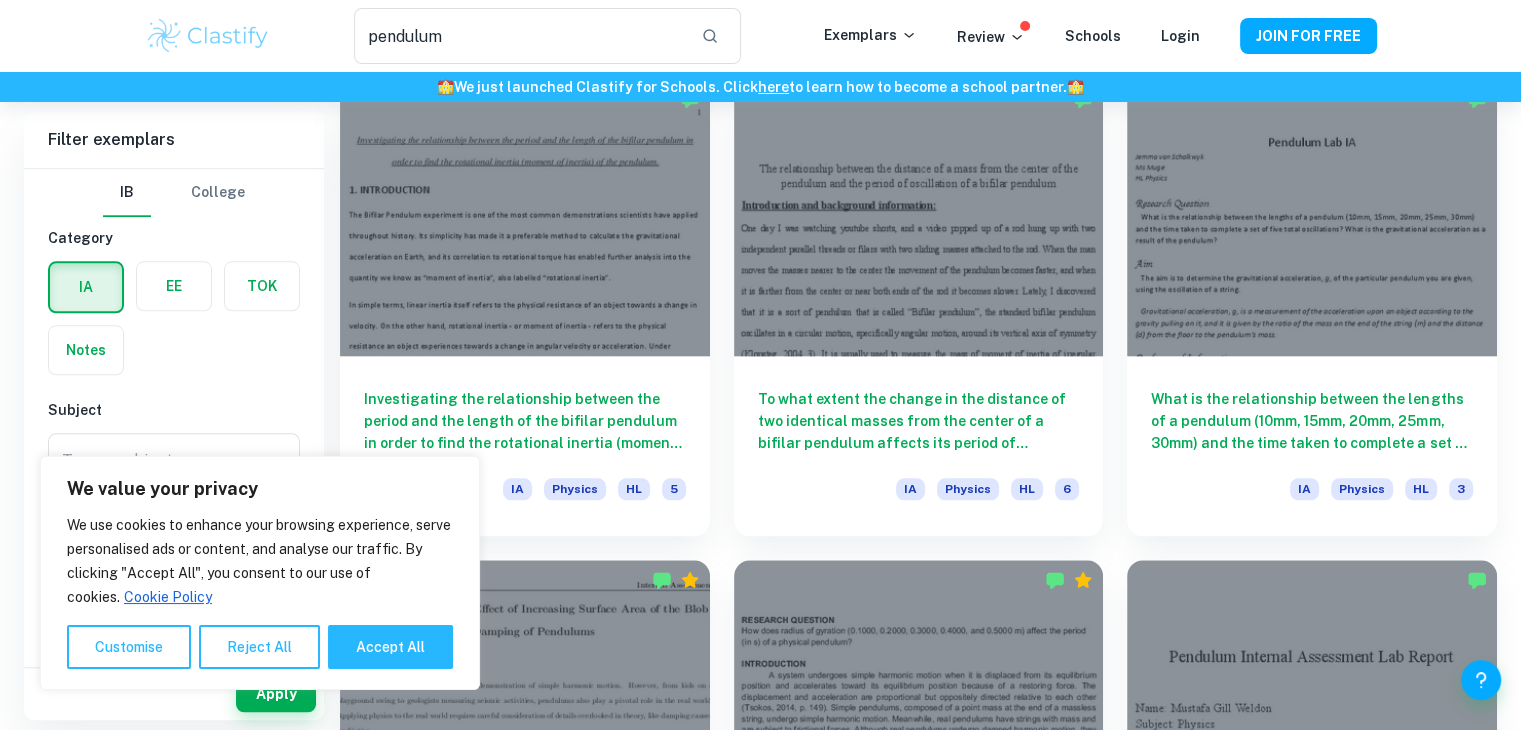 click at bounding box center (174, 286) 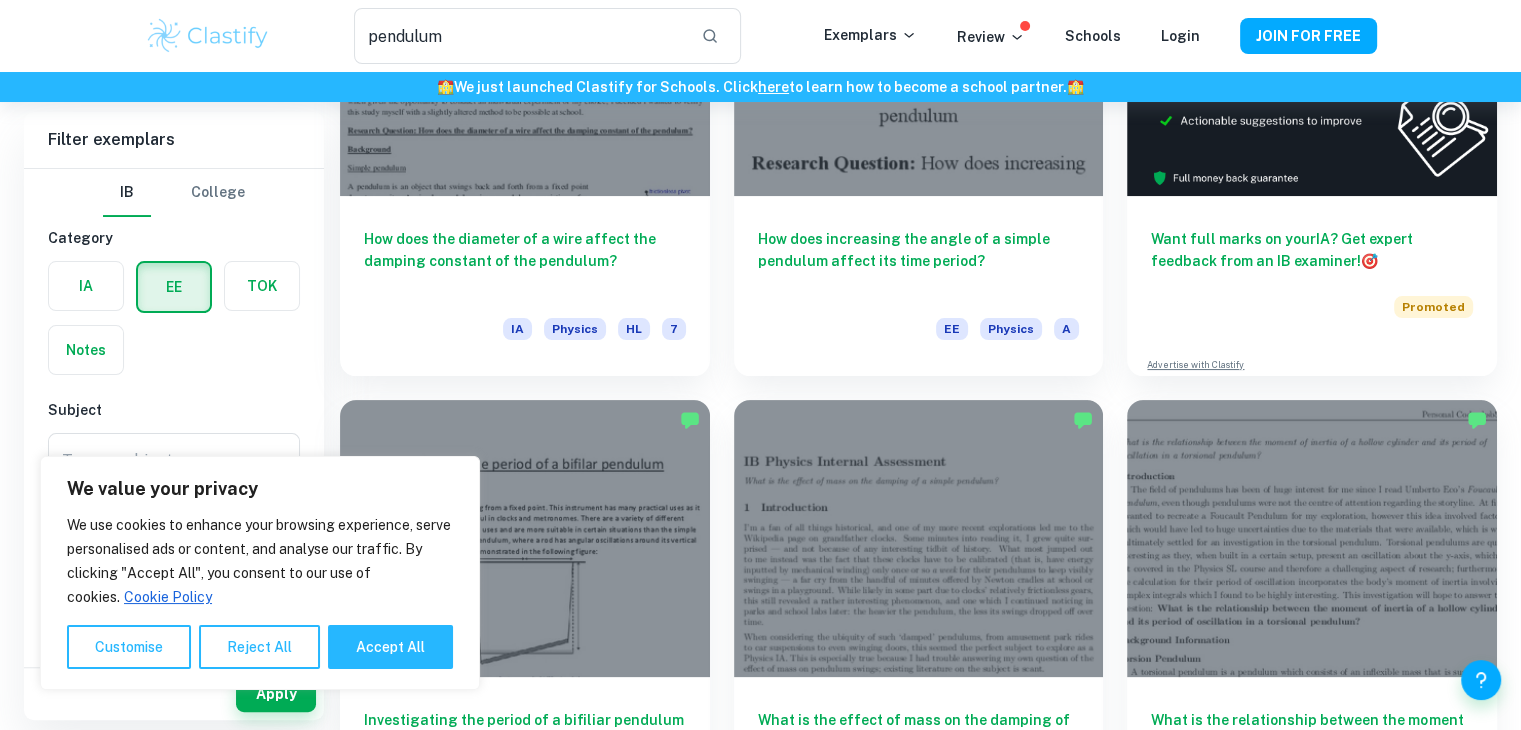 scroll, scrollTop: 300, scrollLeft: 0, axis: vertical 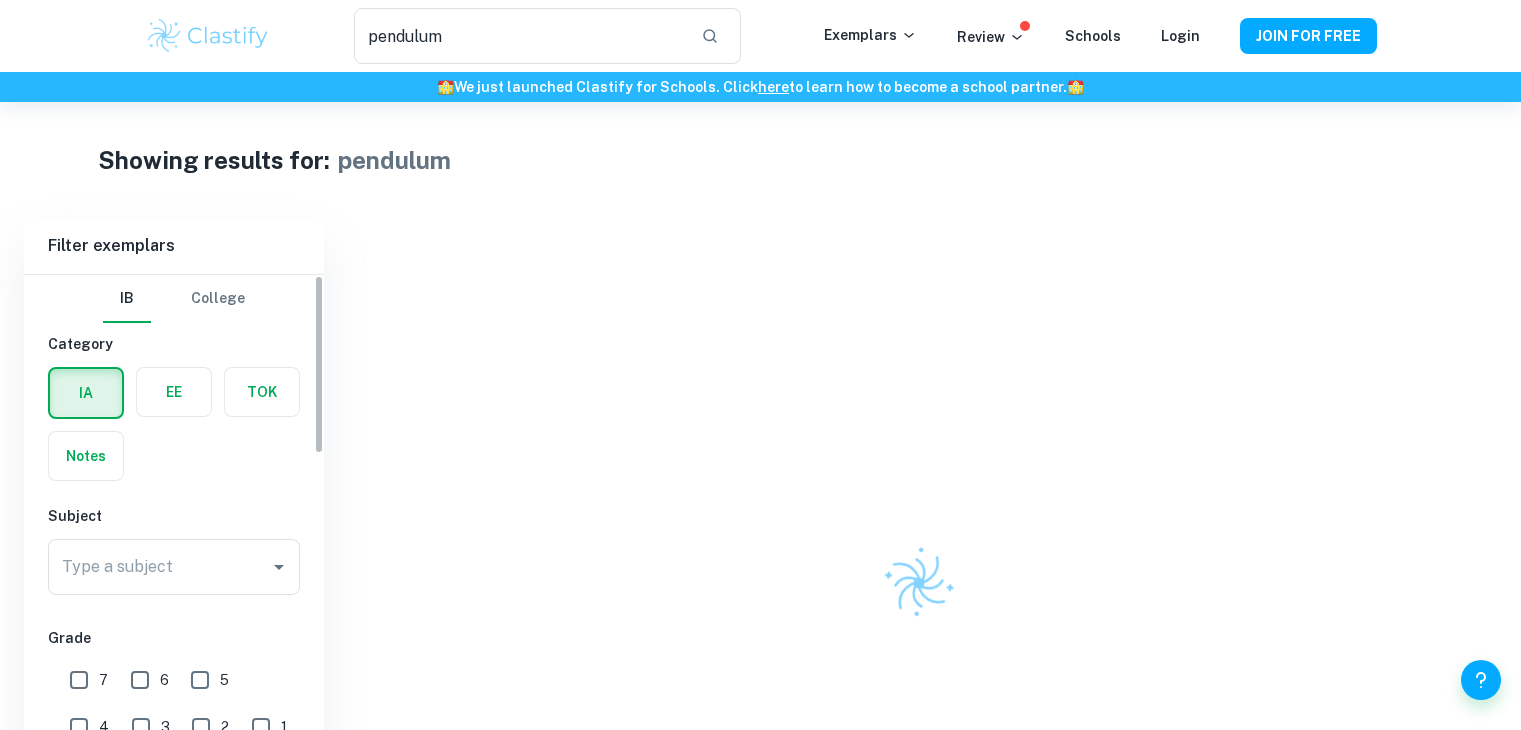 click at bounding box center (174, 392) 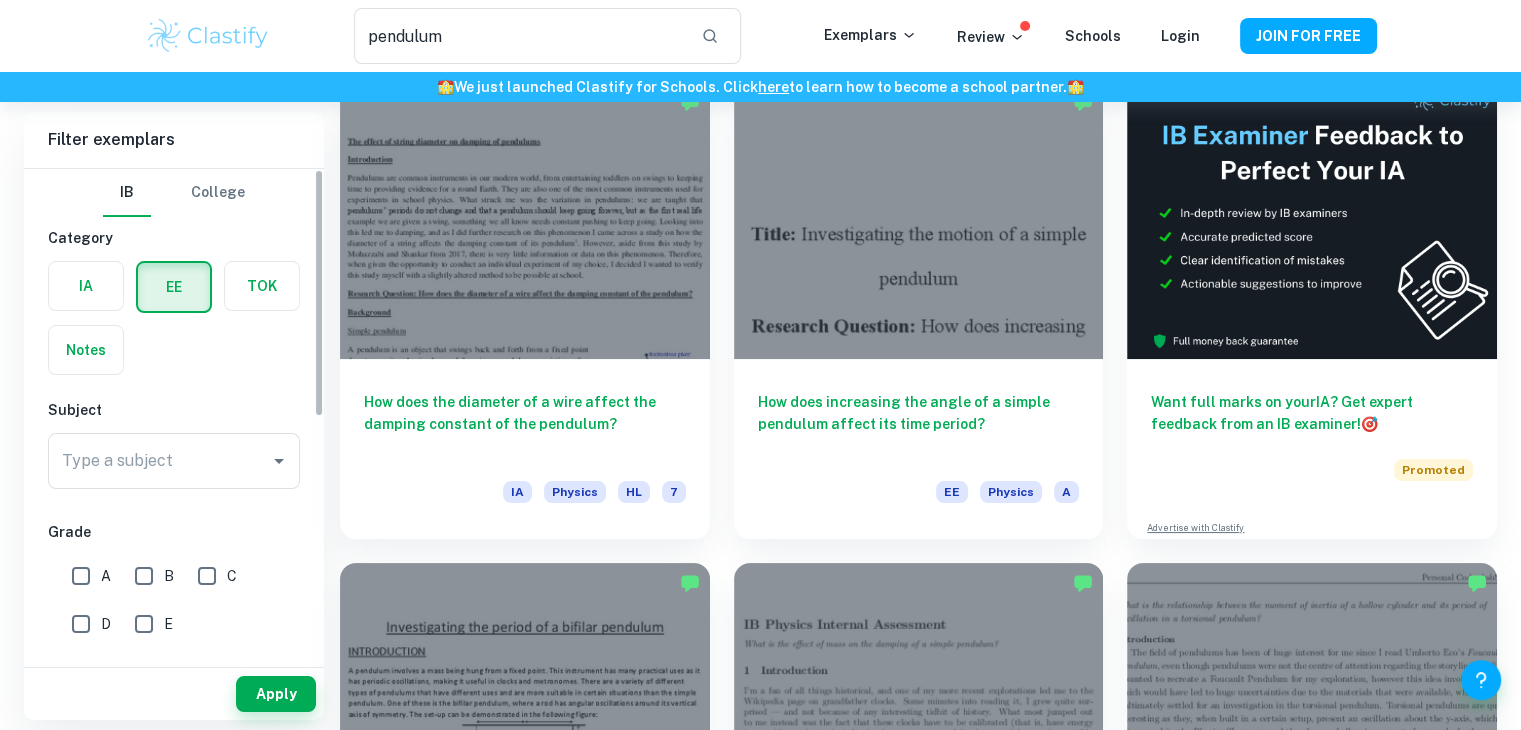 scroll, scrollTop: 310, scrollLeft: 0, axis: vertical 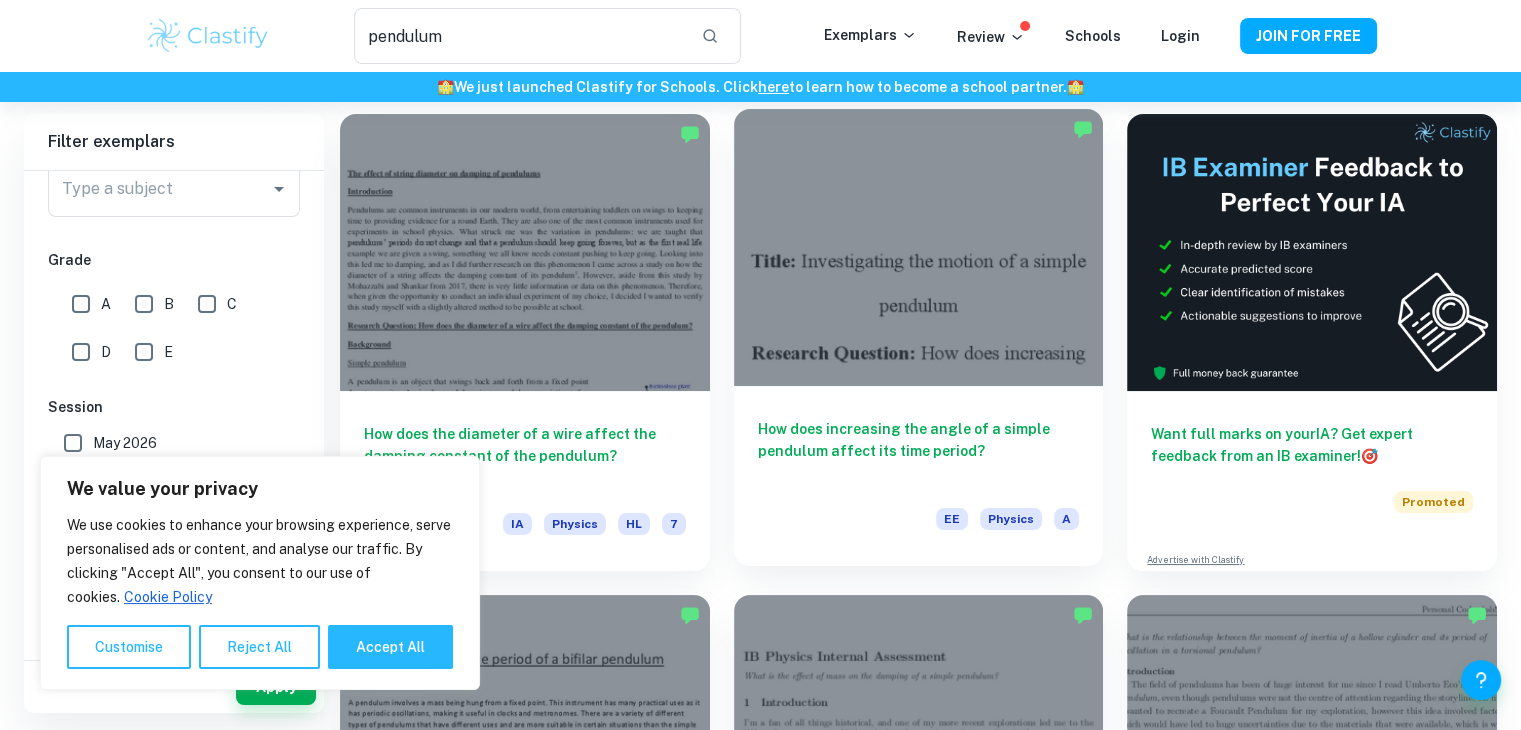 click on "How does increasing the angle of a simple pendulum affect its time period? EE Physics A" at bounding box center (919, 476) 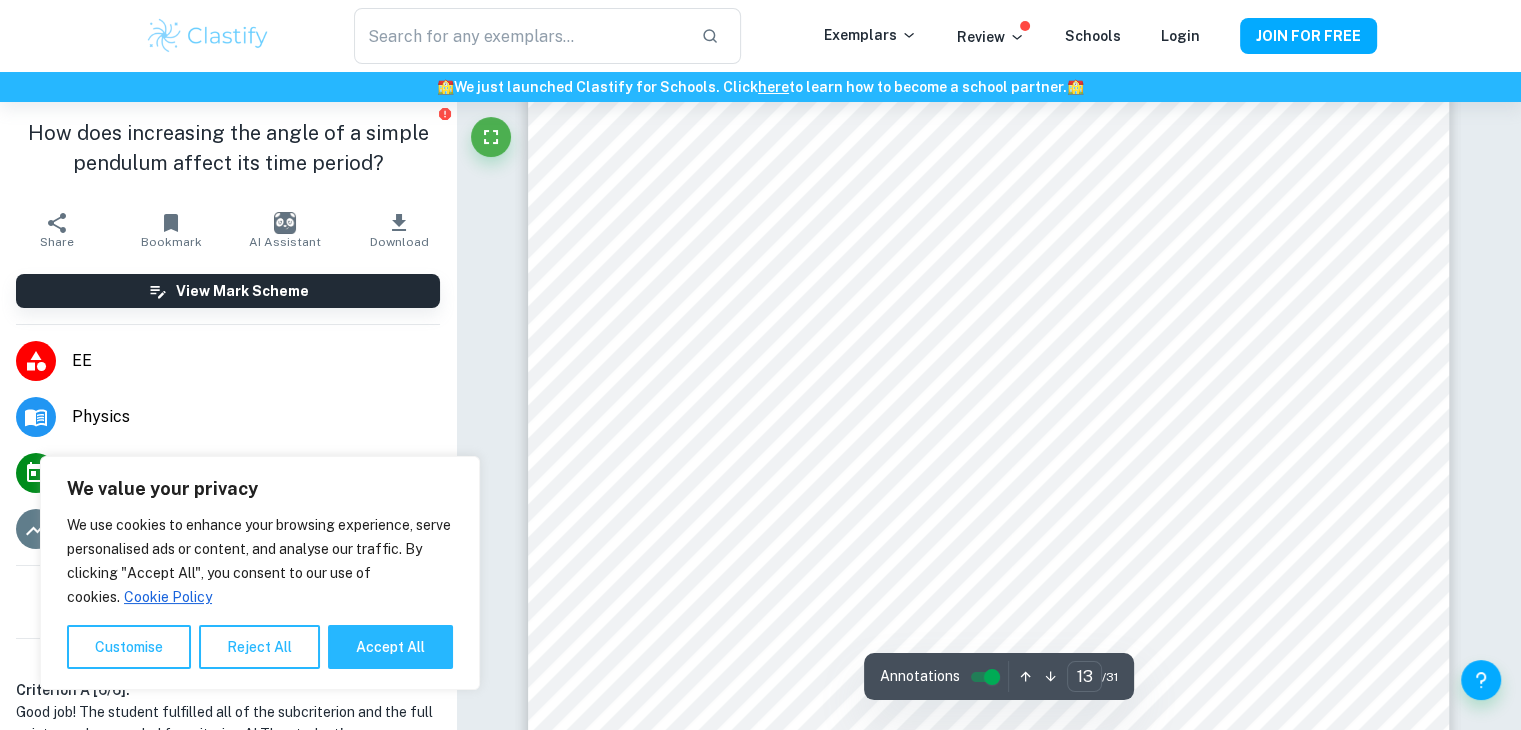 scroll, scrollTop: 15311, scrollLeft: 0, axis: vertical 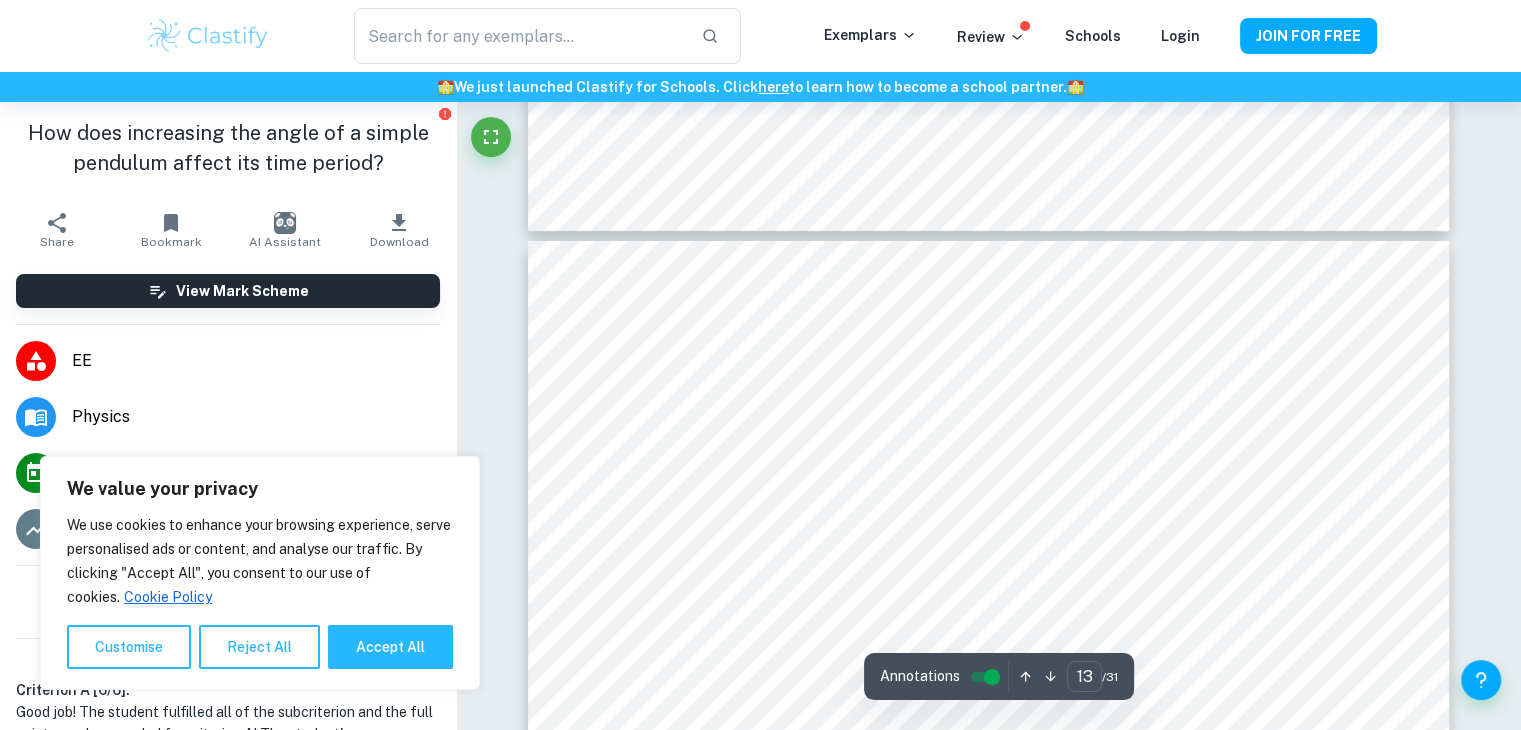 type on "12" 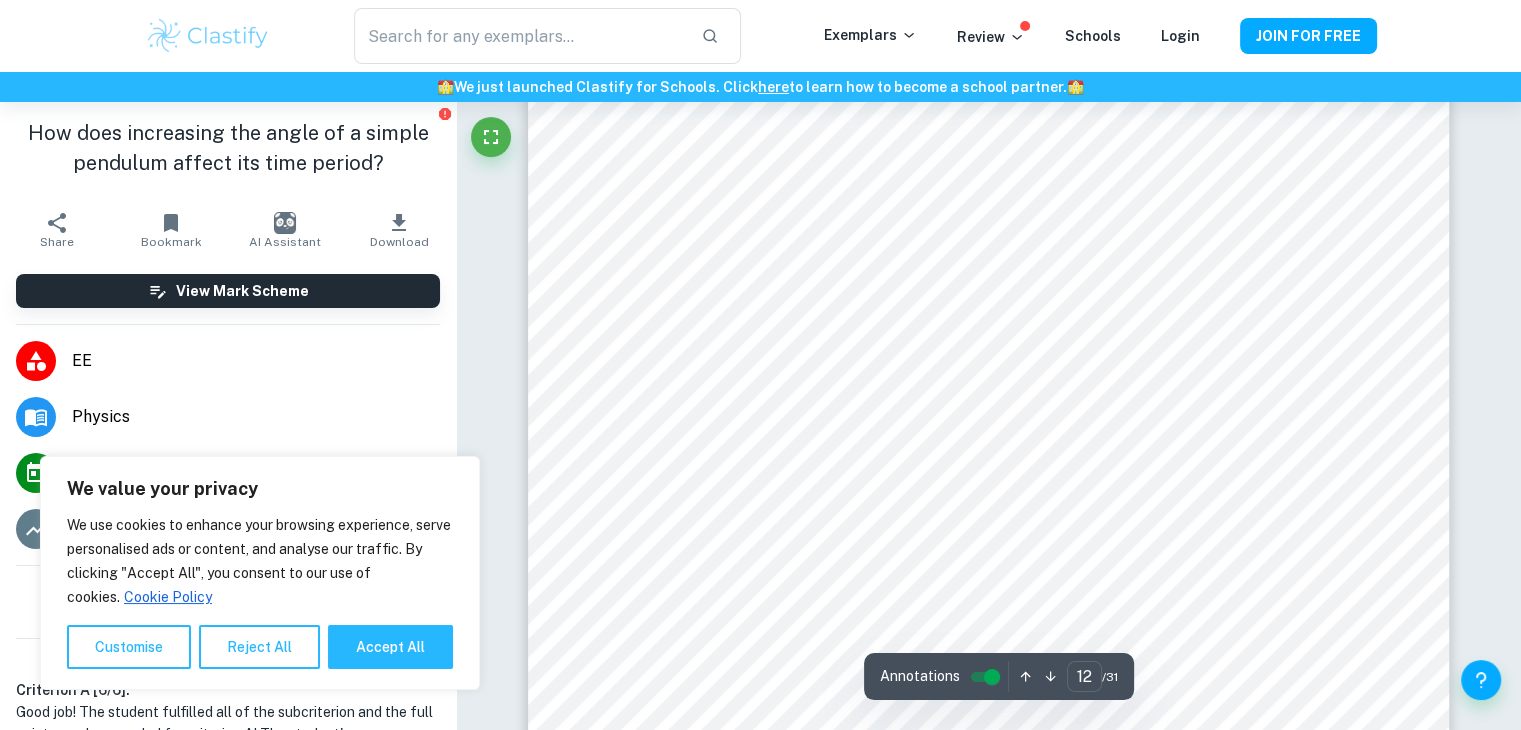 scroll, scrollTop: 13874, scrollLeft: 0, axis: vertical 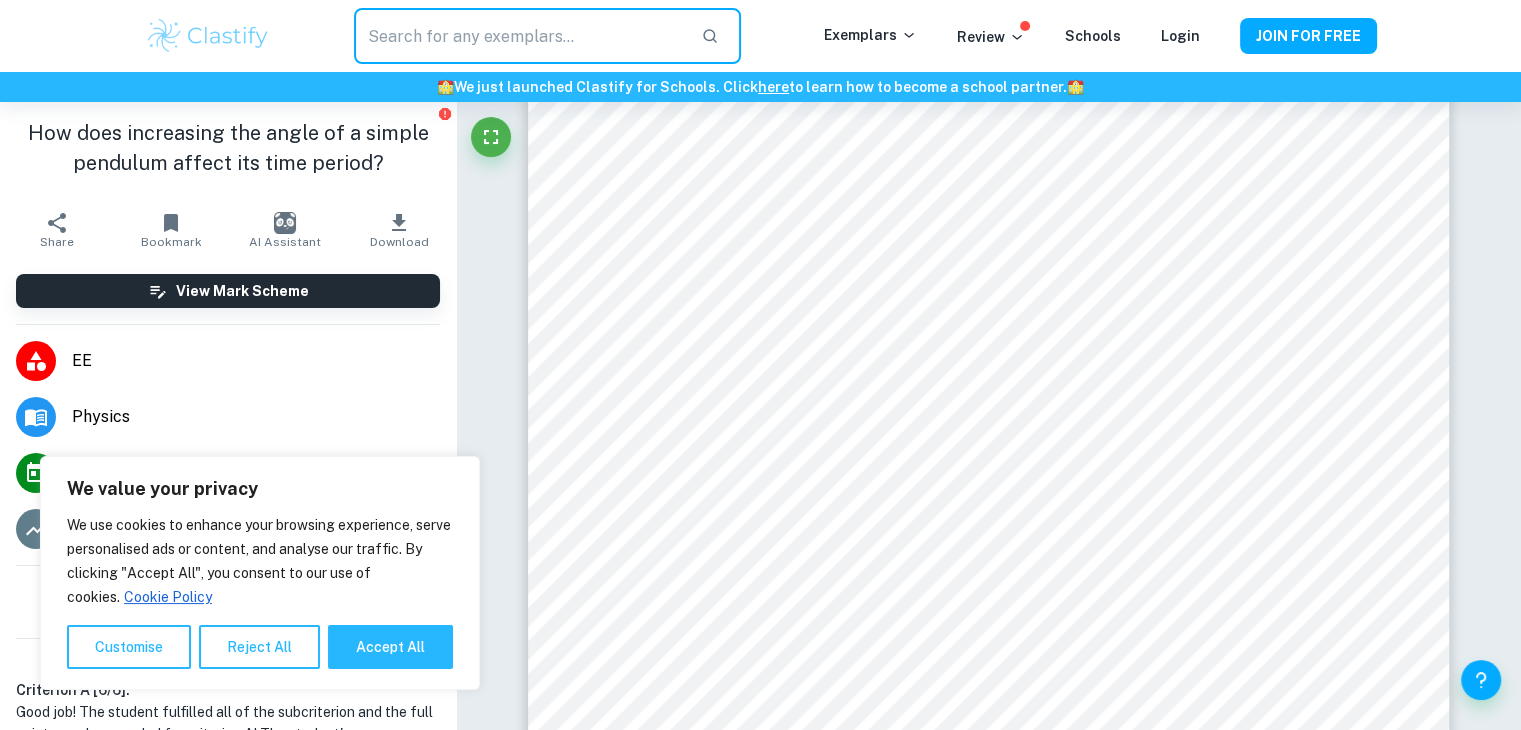 click at bounding box center (519, 36) 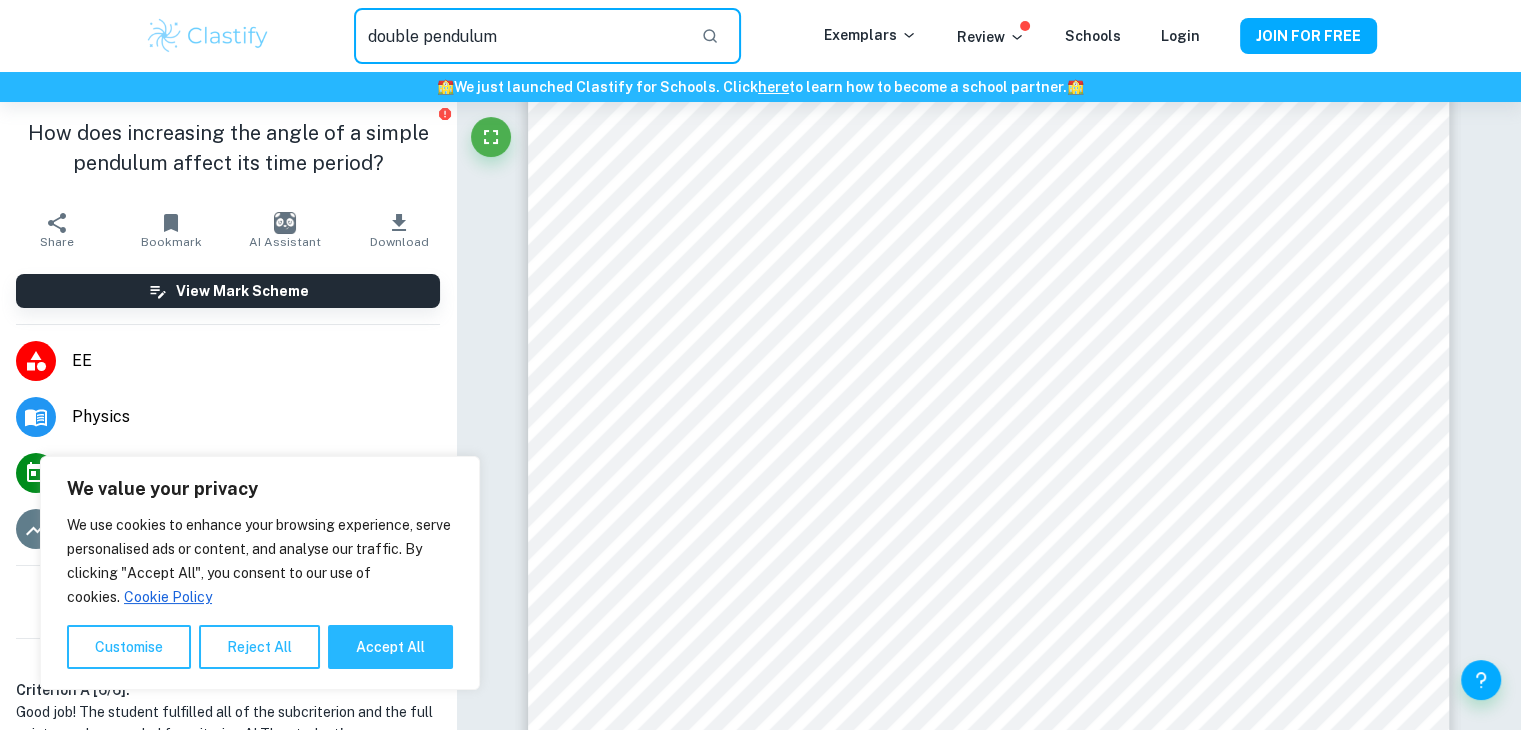 type on "double pendulum" 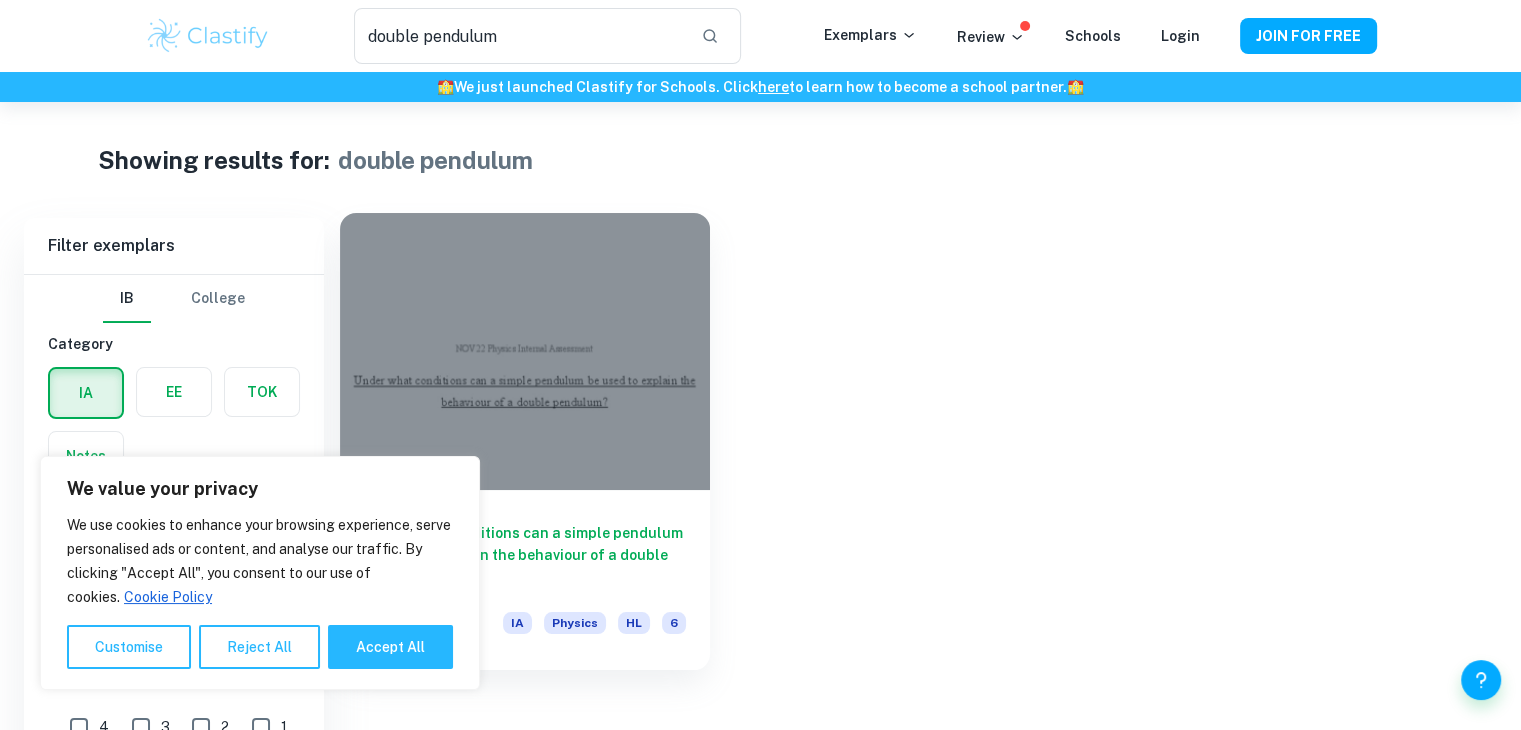 scroll, scrollTop: 102, scrollLeft: 0, axis: vertical 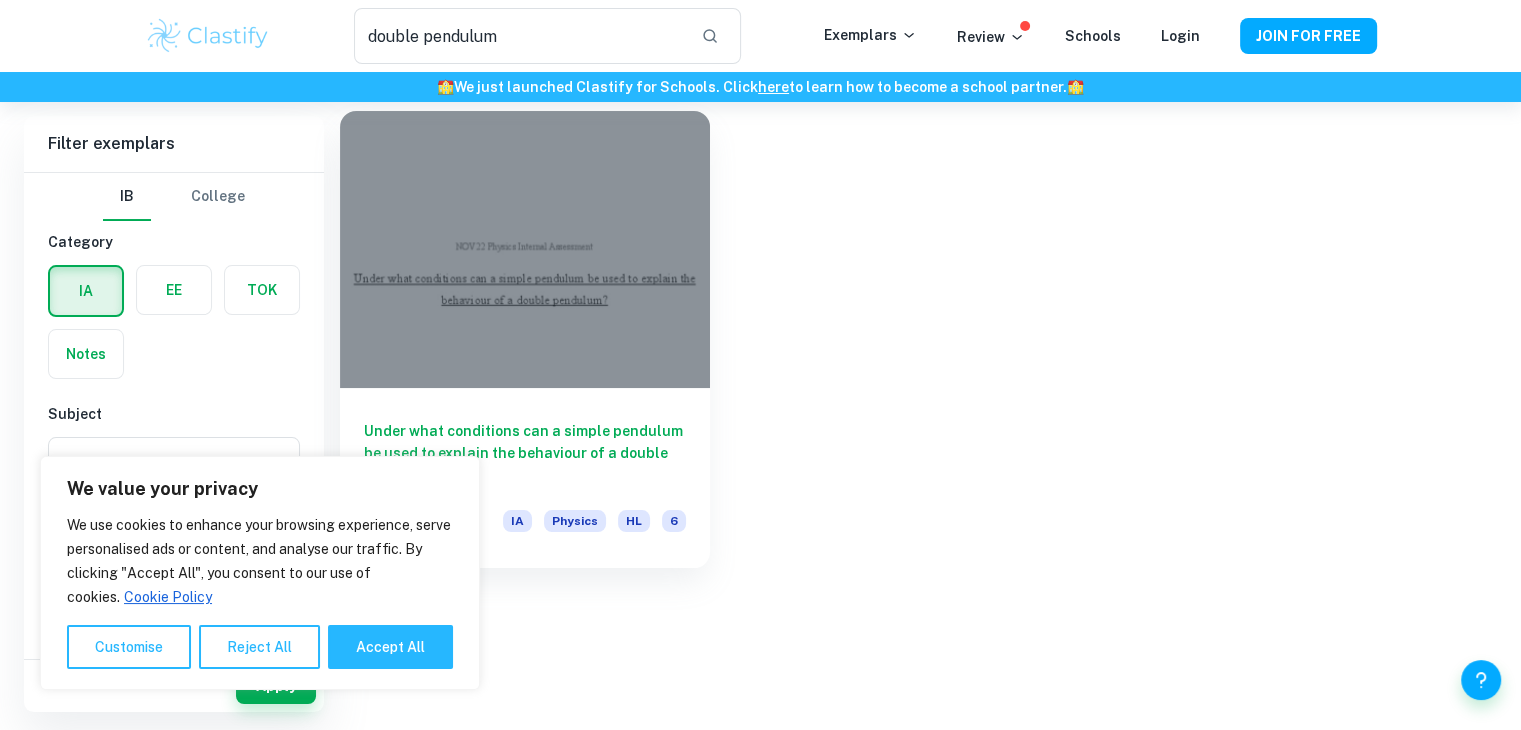 click on "Under what conditions can a simple pendulum be used to explain the behaviour of a double pendulum? IA Physics HL 6" at bounding box center [525, 478] 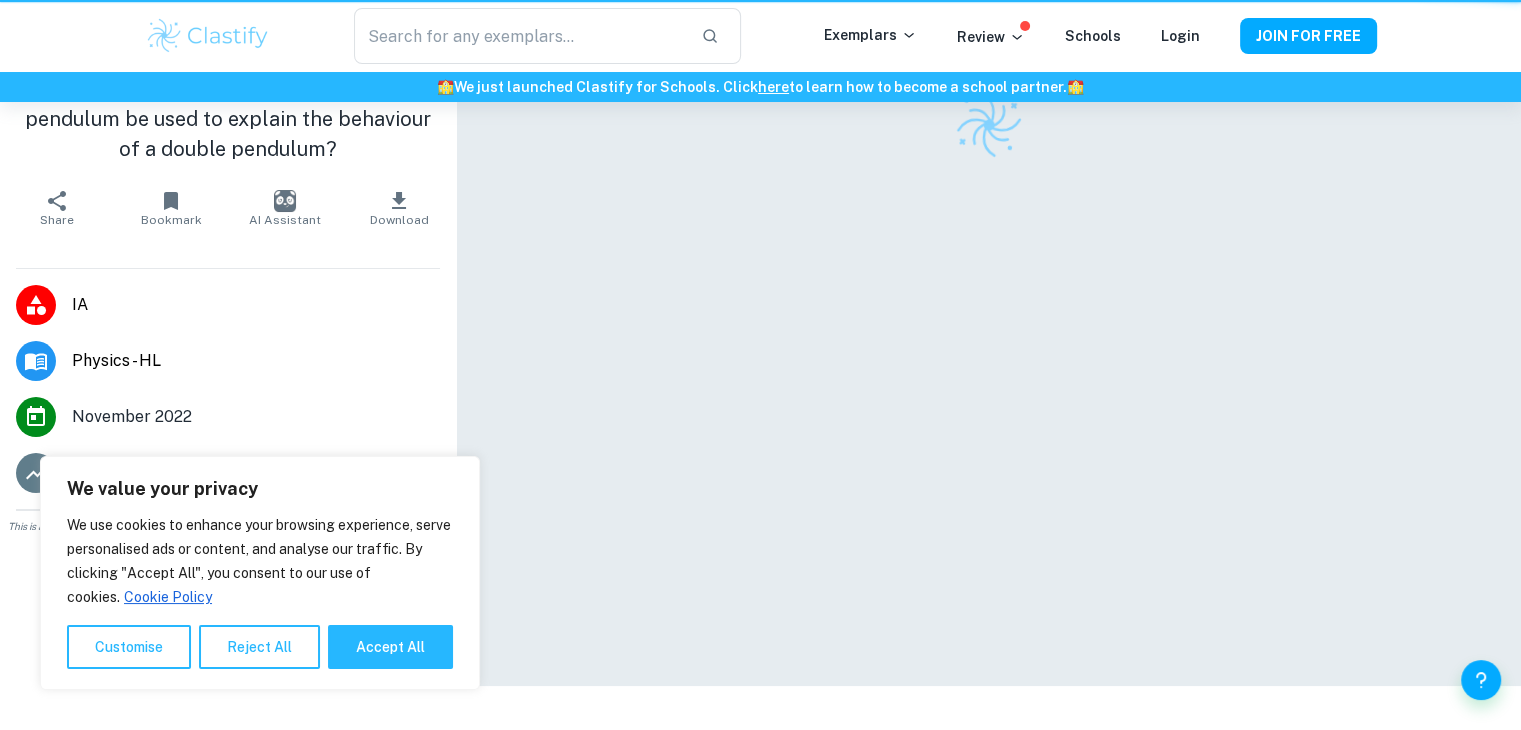 scroll, scrollTop: 0, scrollLeft: 0, axis: both 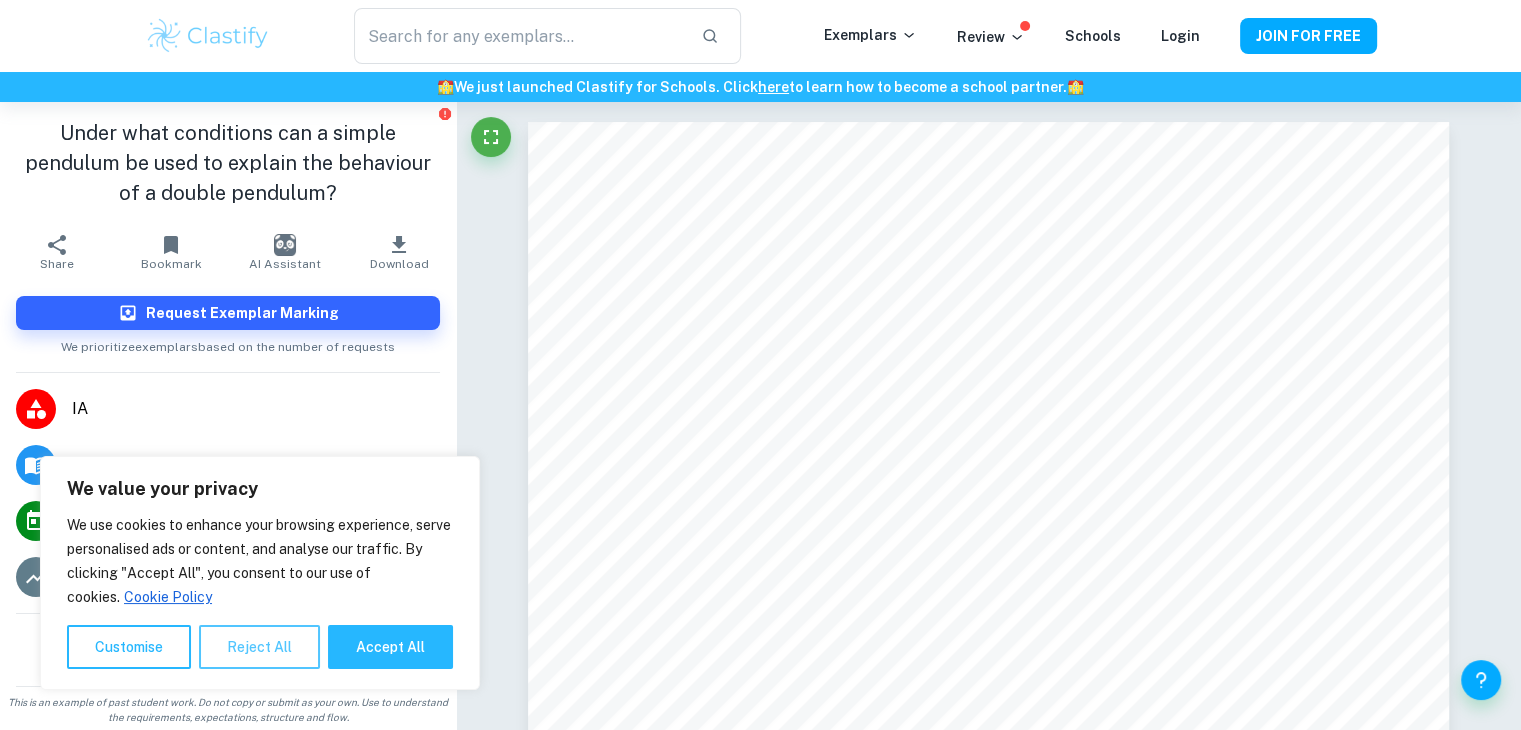 click on "Reject All" at bounding box center [259, 647] 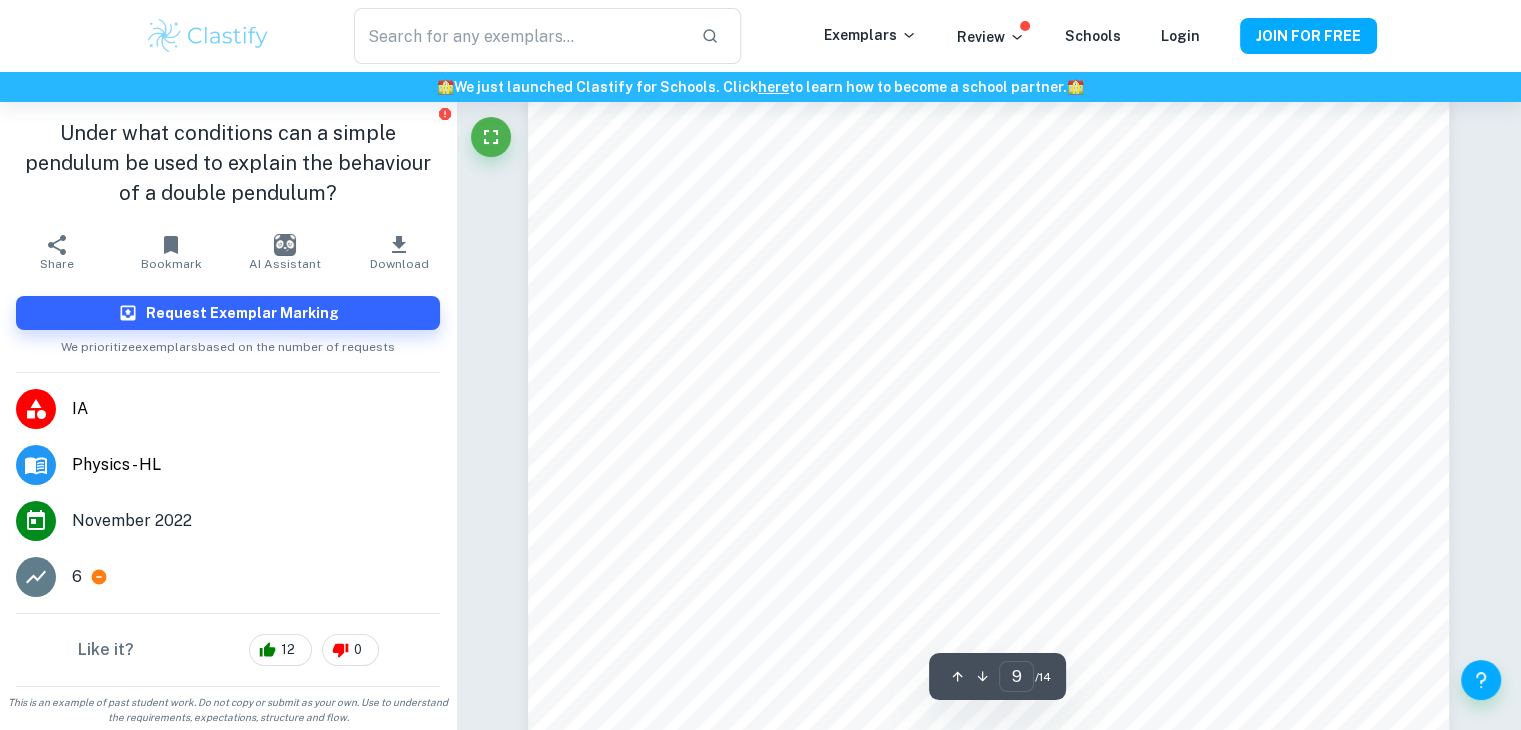 scroll, scrollTop: 11136, scrollLeft: 0, axis: vertical 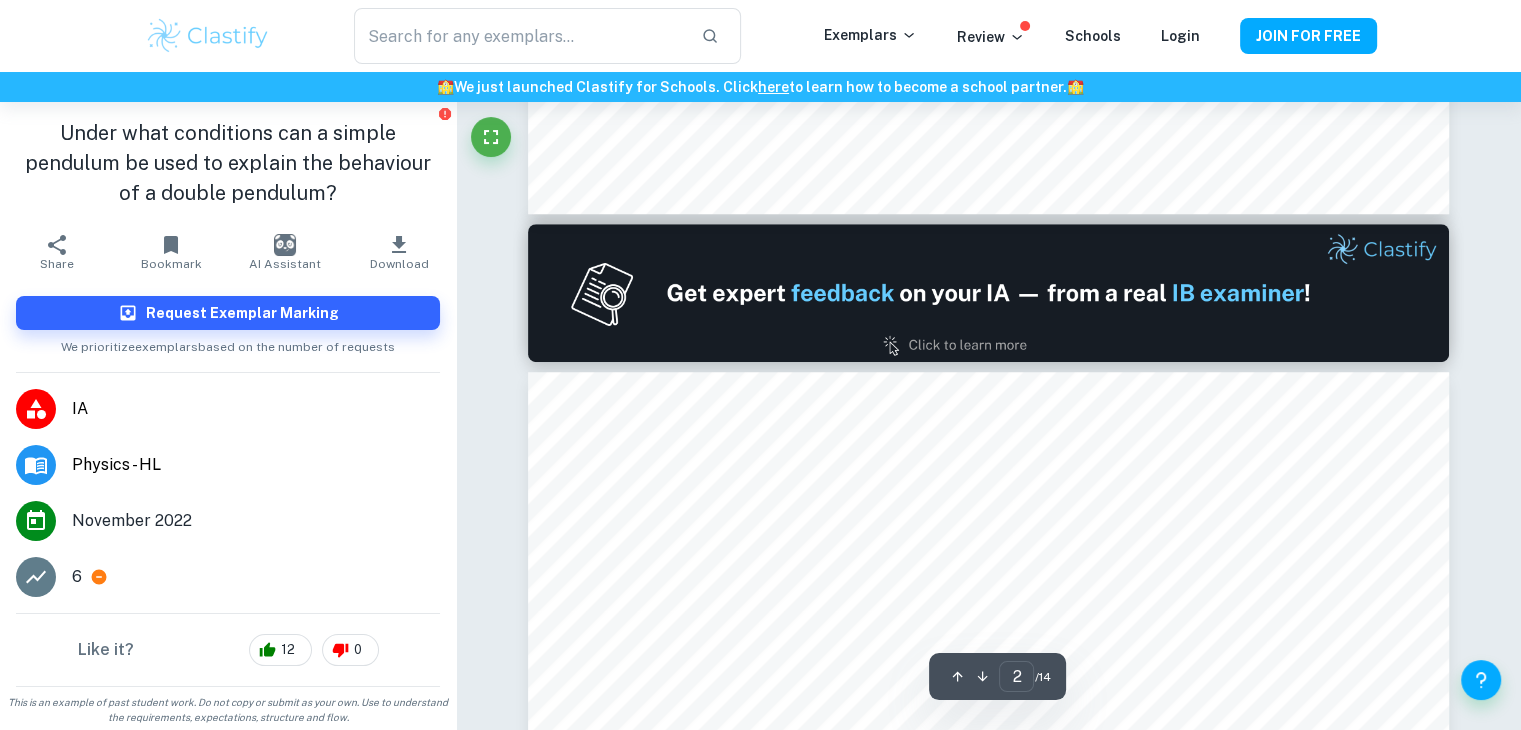 type on "1" 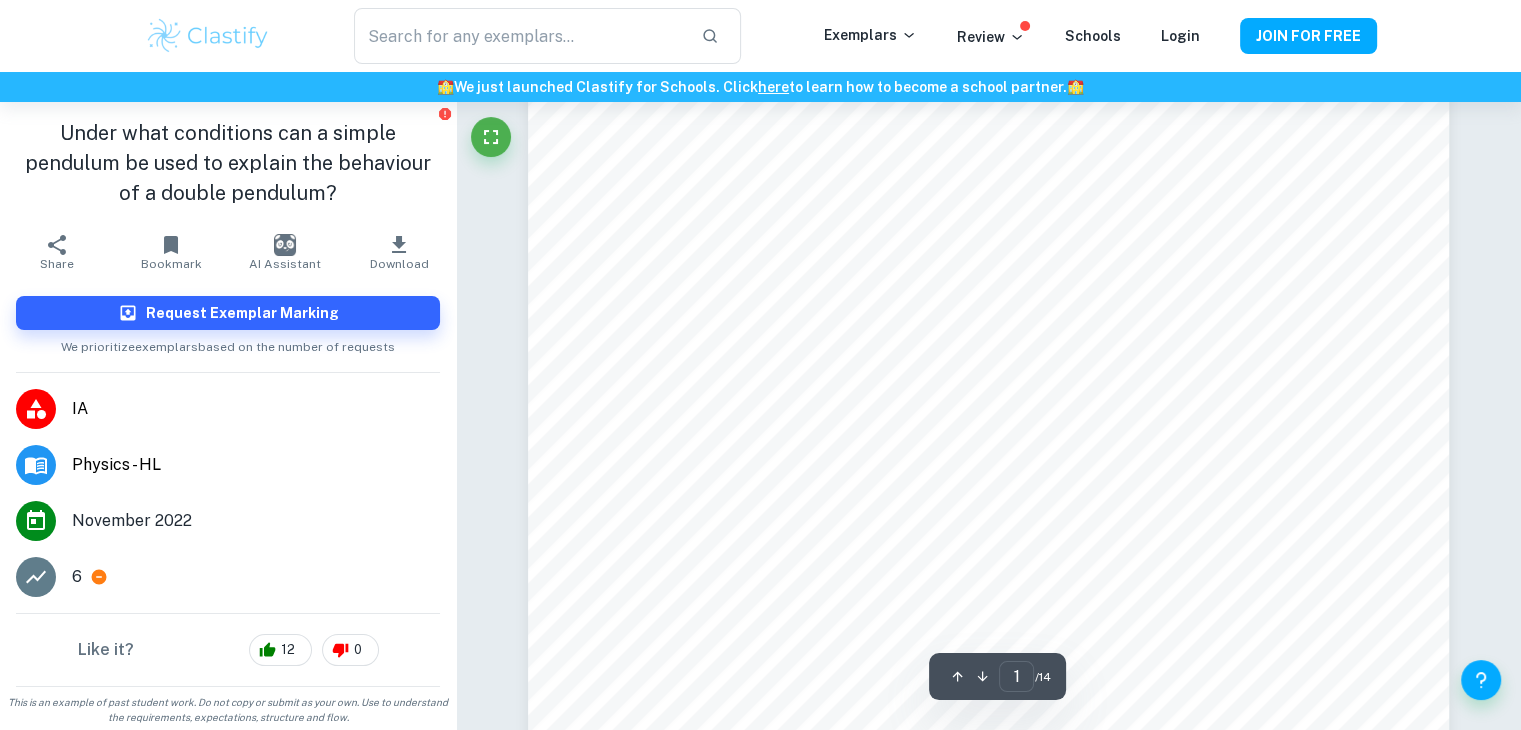 scroll, scrollTop: 0, scrollLeft: 0, axis: both 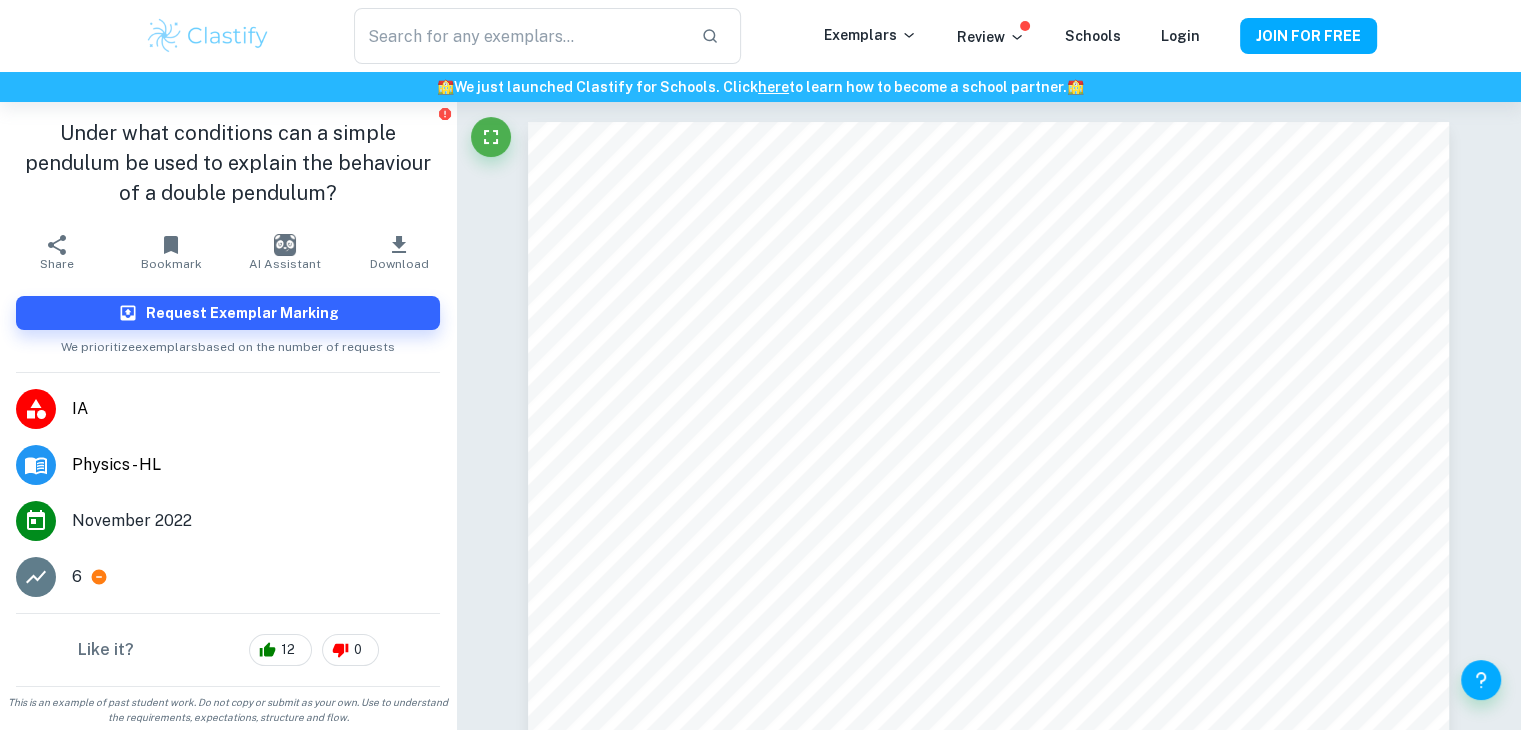 type on "double pendulum" 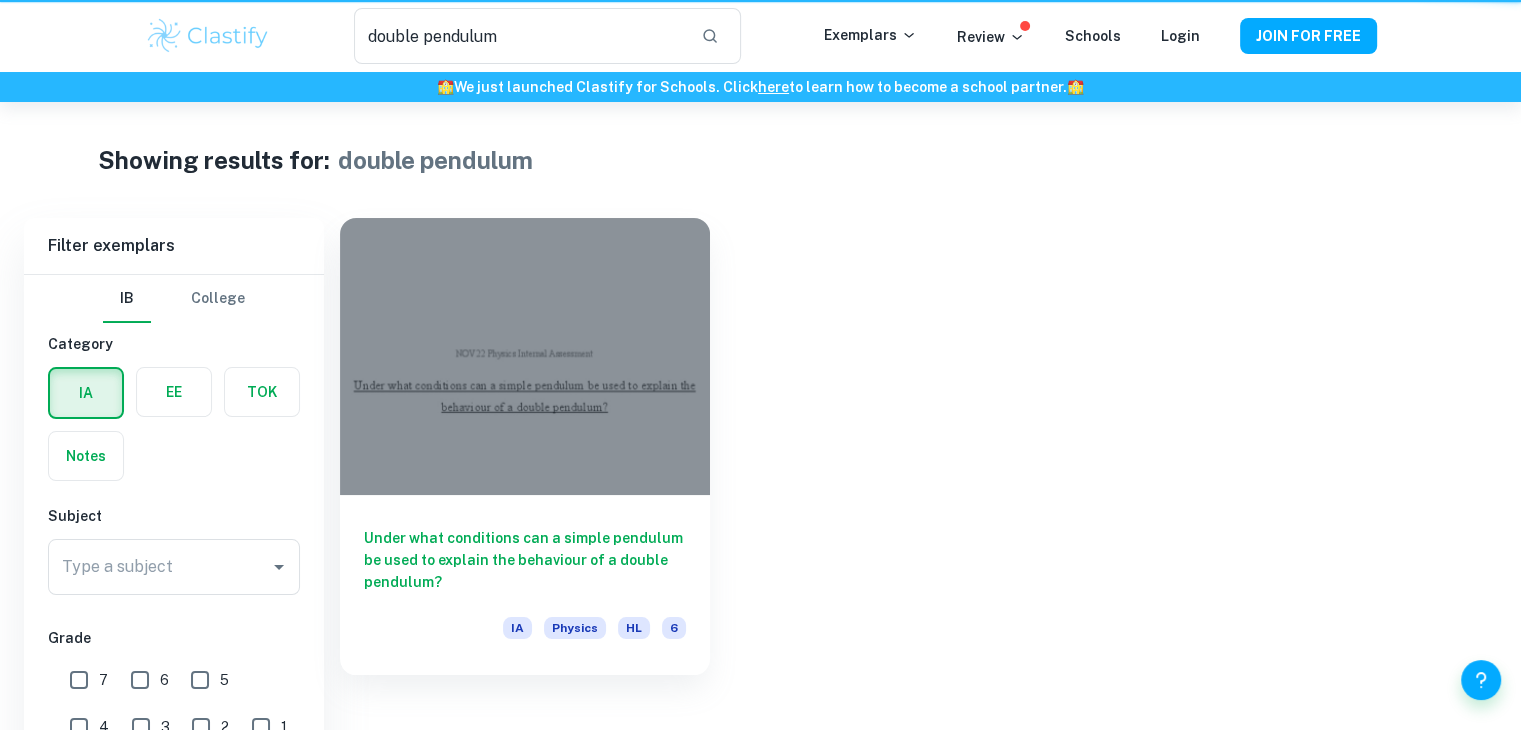 scroll, scrollTop: 102, scrollLeft: 0, axis: vertical 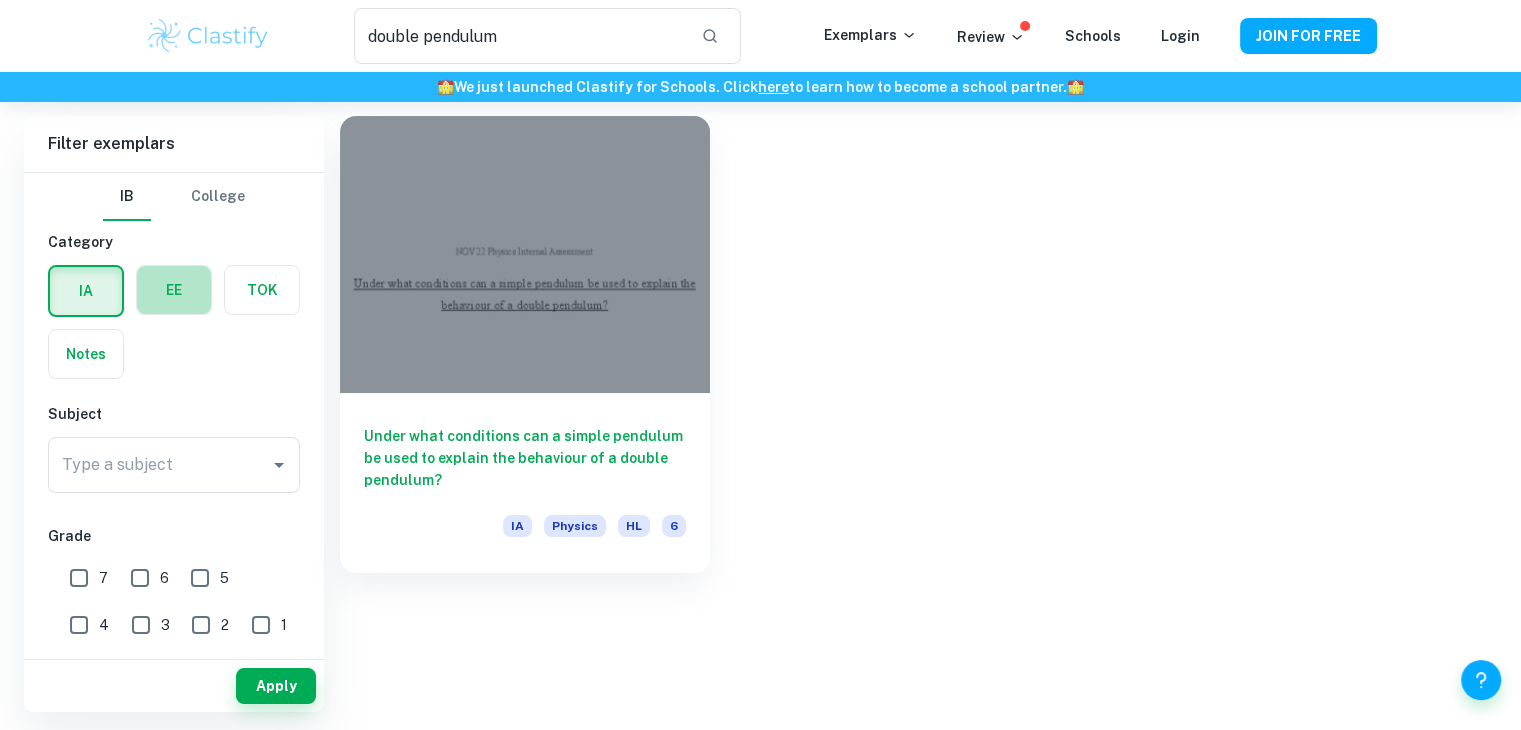 click at bounding box center [174, 290] 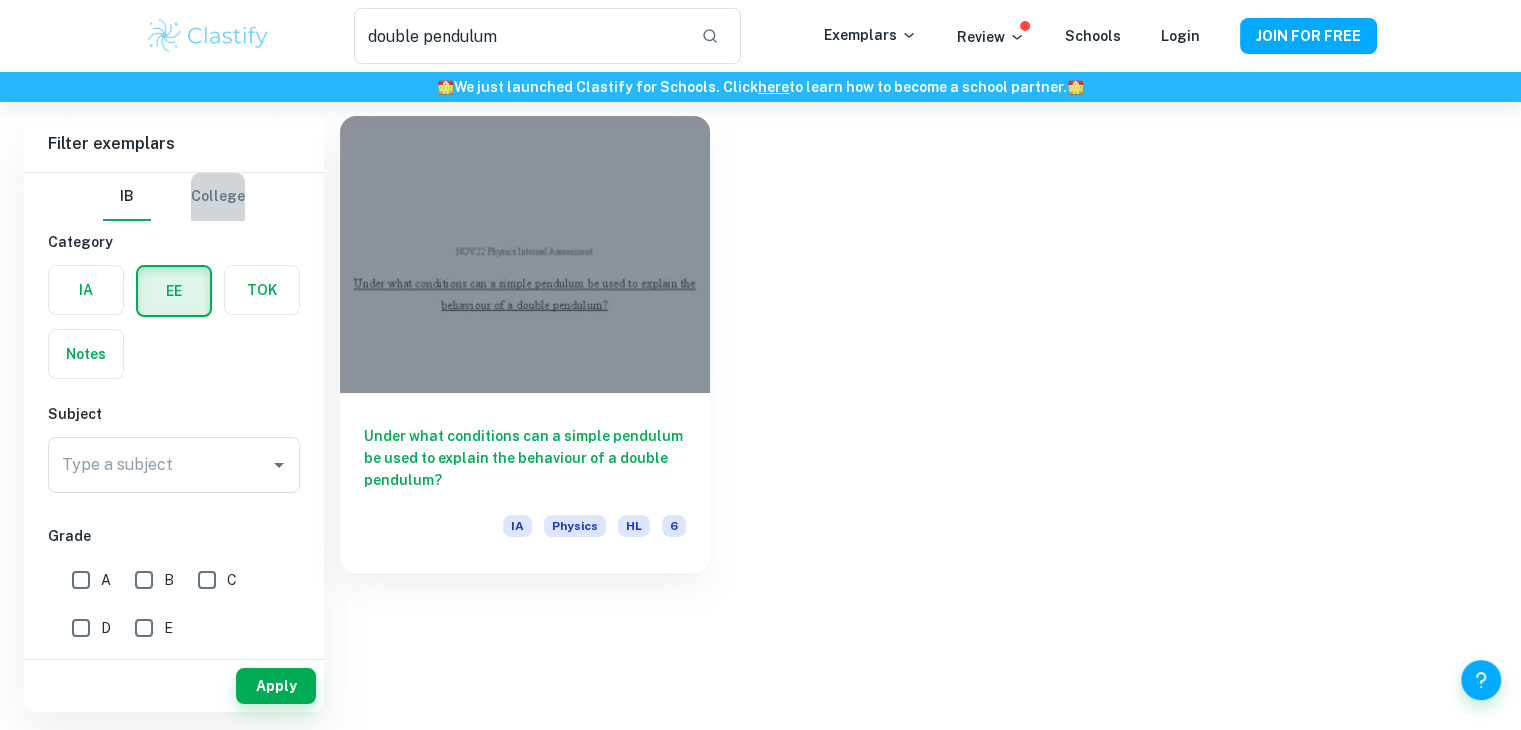 click on "College" at bounding box center (218, 197) 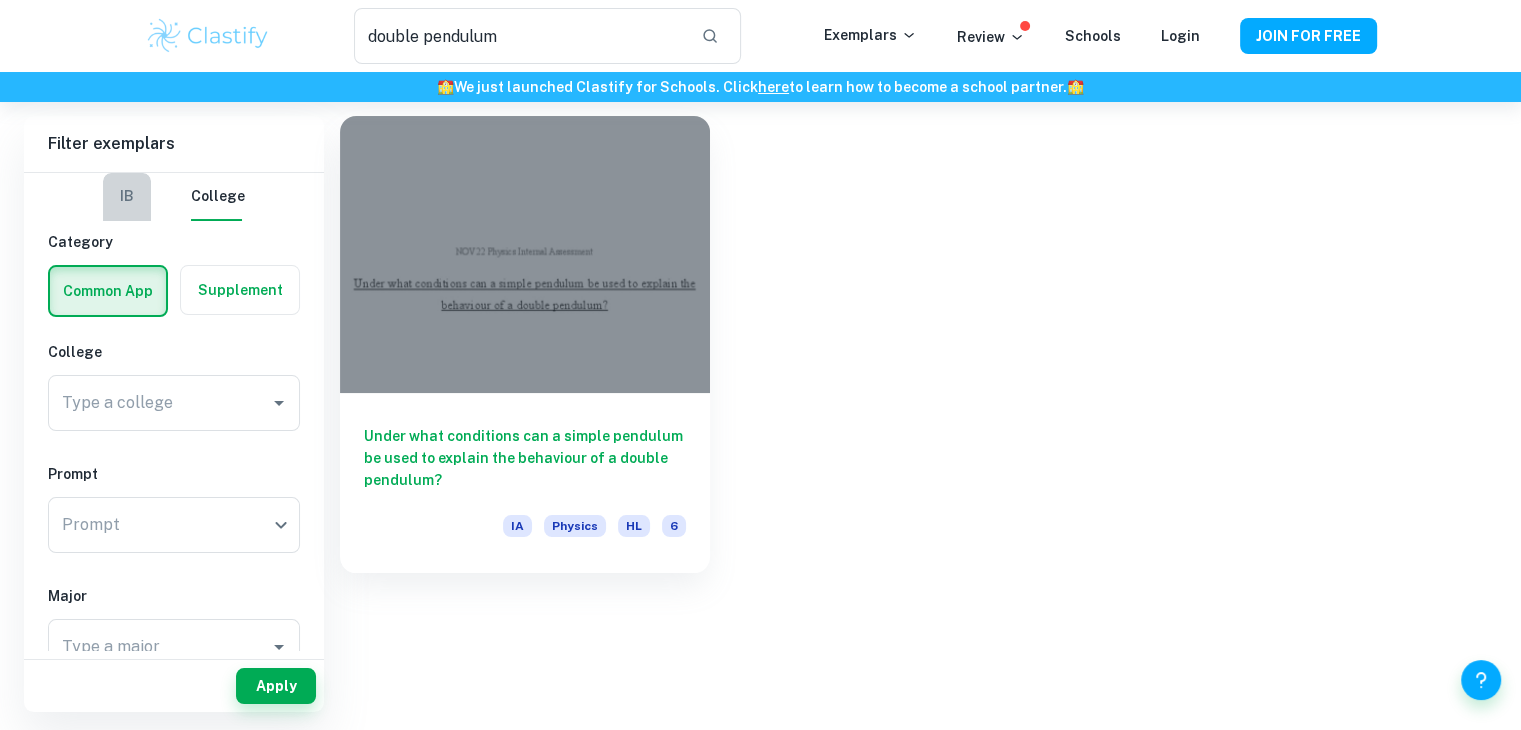 click on "IB" at bounding box center [127, 197] 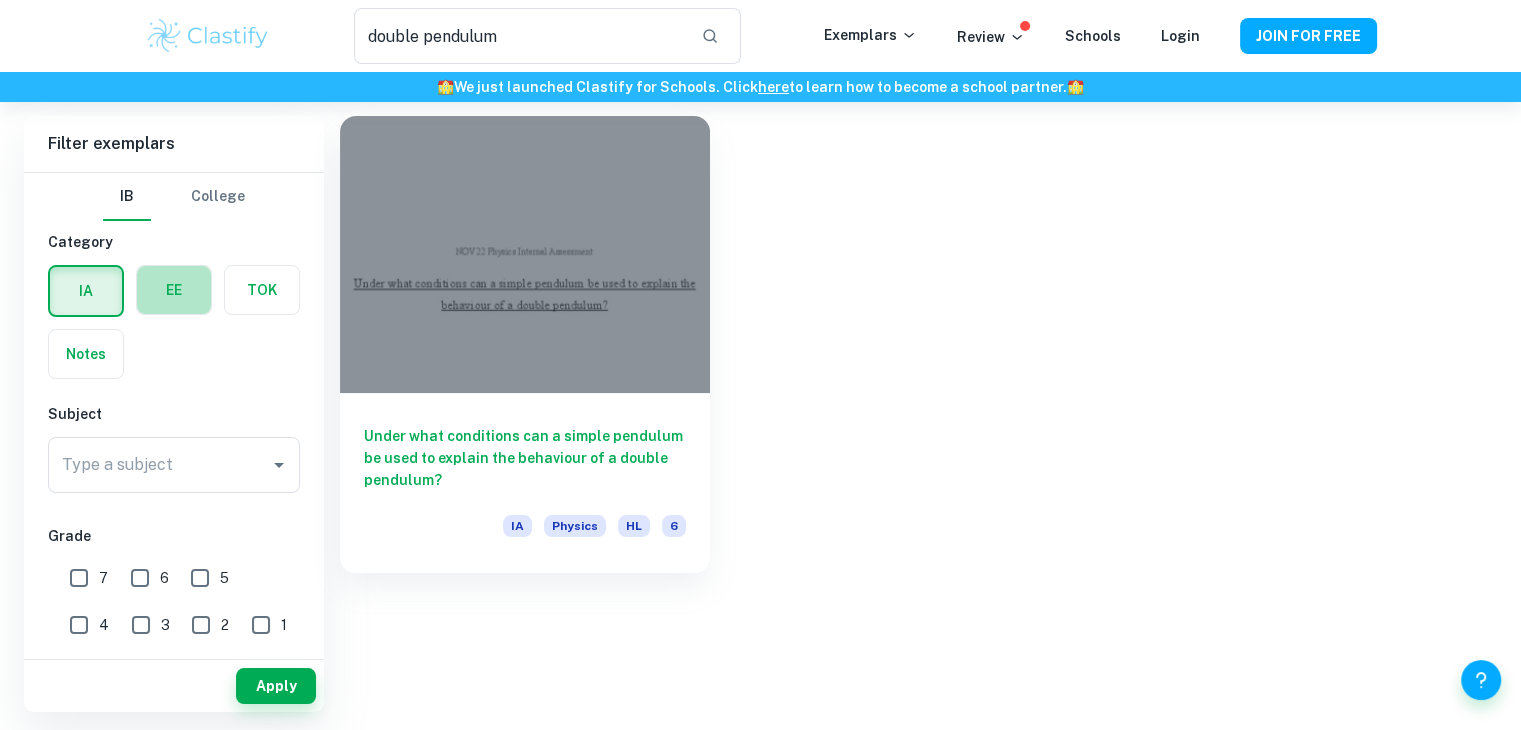 click at bounding box center [174, 290] 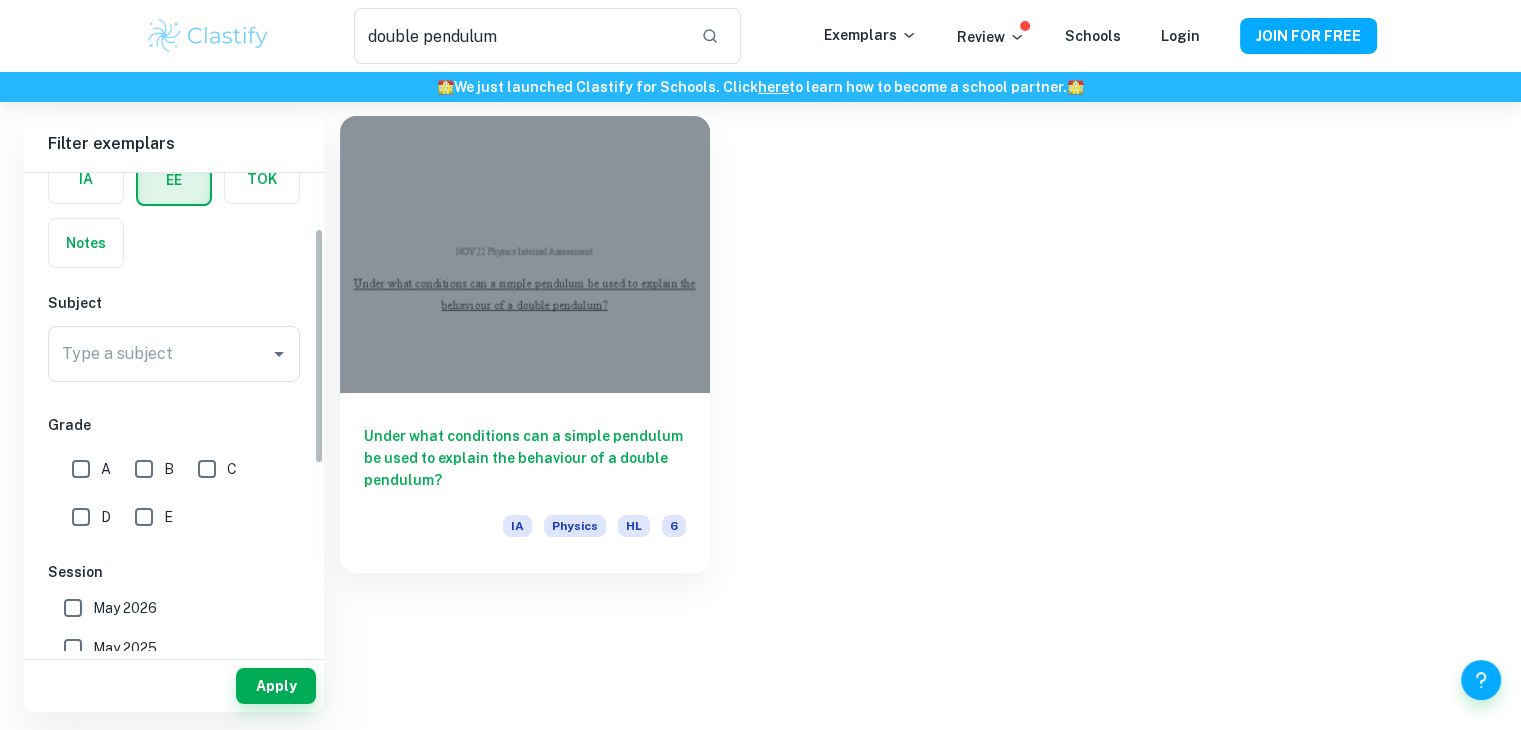 scroll, scrollTop: 112, scrollLeft: 0, axis: vertical 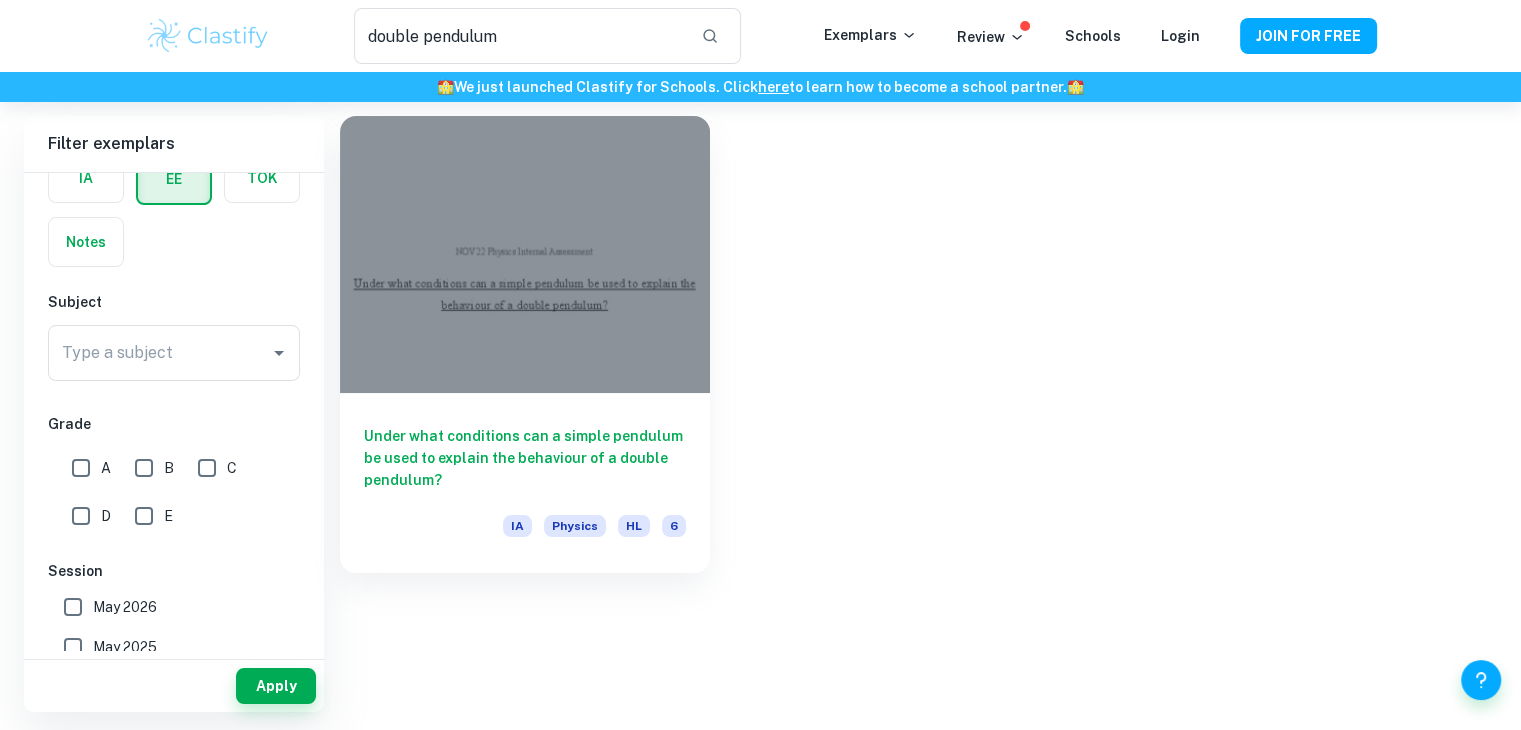 click on "Type a subject Type a subject" at bounding box center [174, 357] 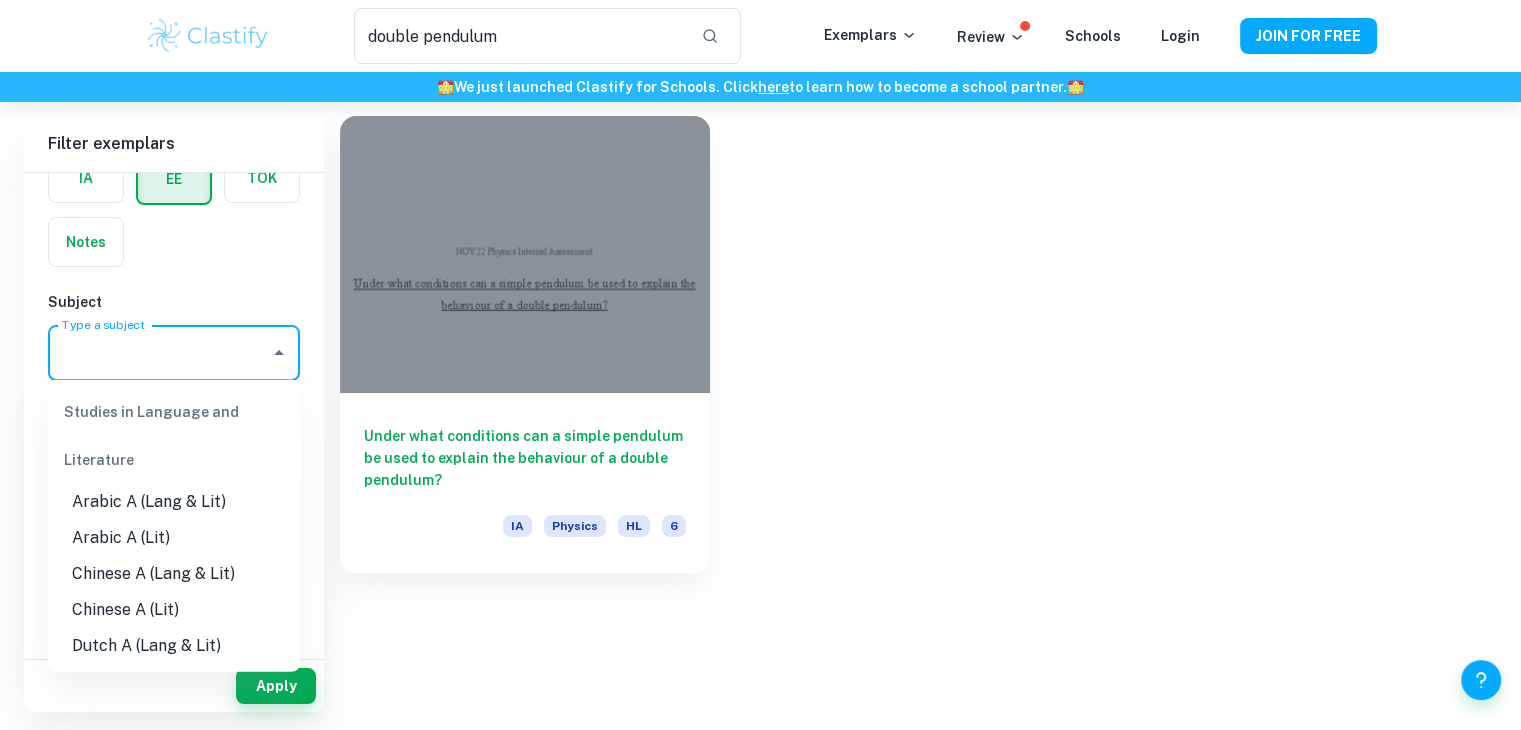 click on "Type a subject" at bounding box center (159, 353) 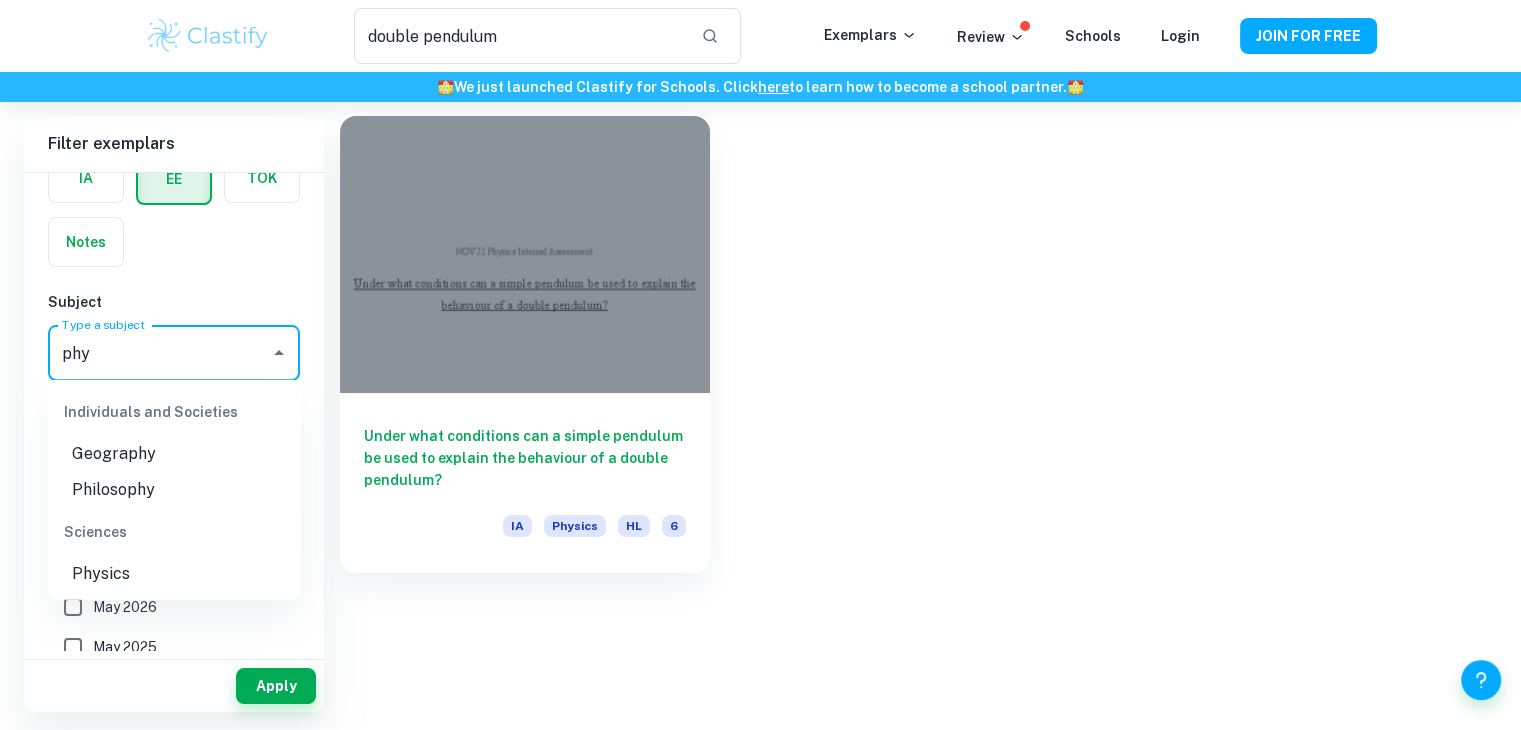 click on "Physics" at bounding box center [174, 574] 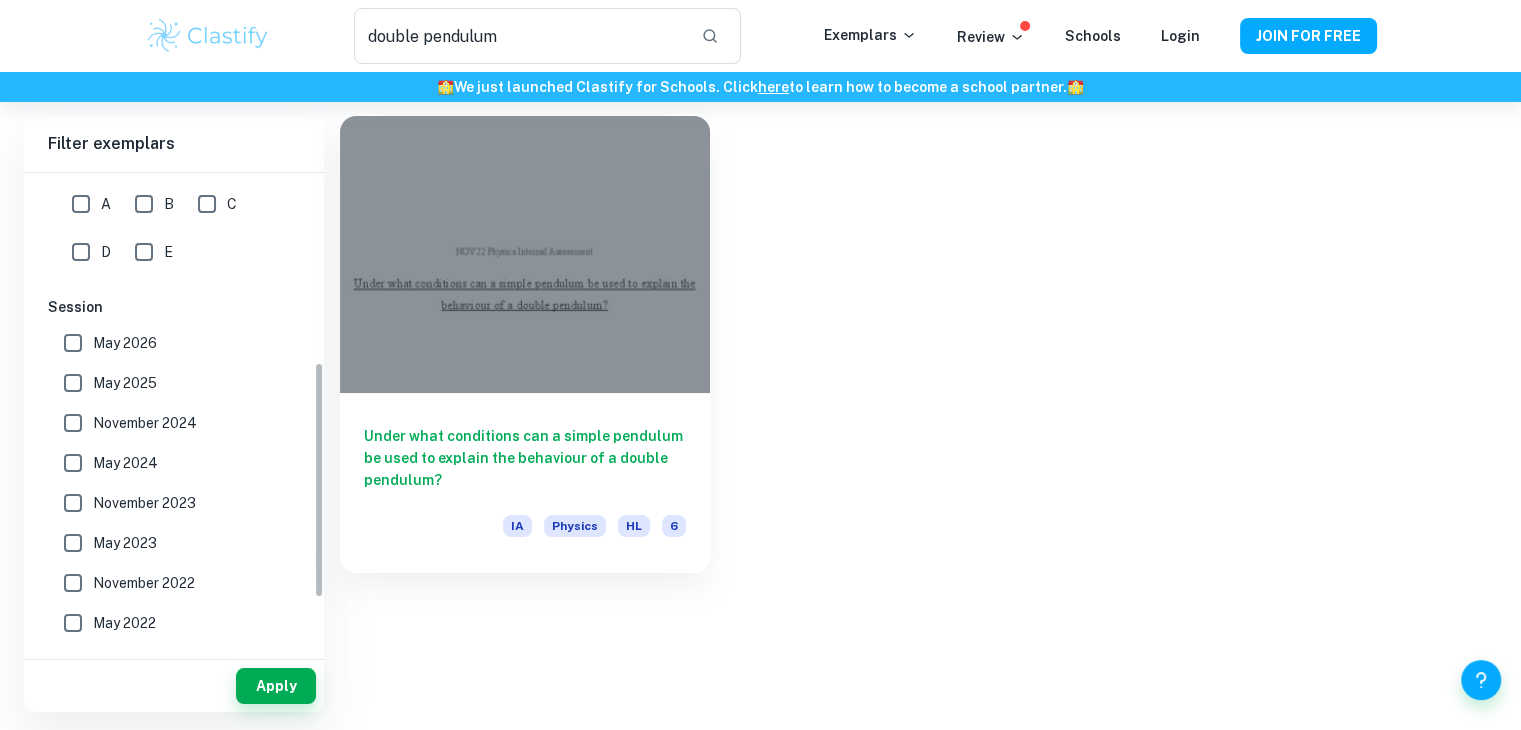 scroll, scrollTop: 382, scrollLeft: 0, axis: vertical 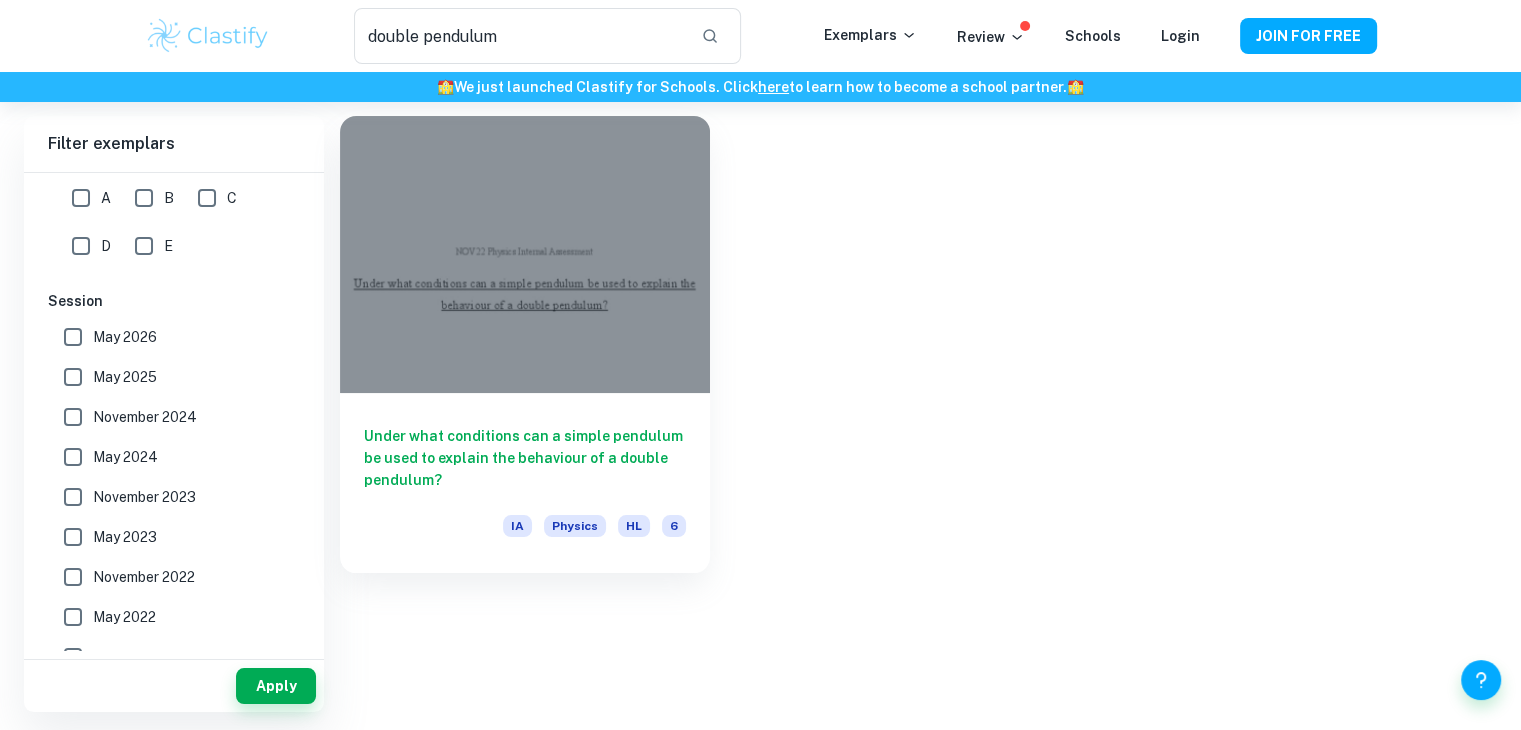 type on "Physics" 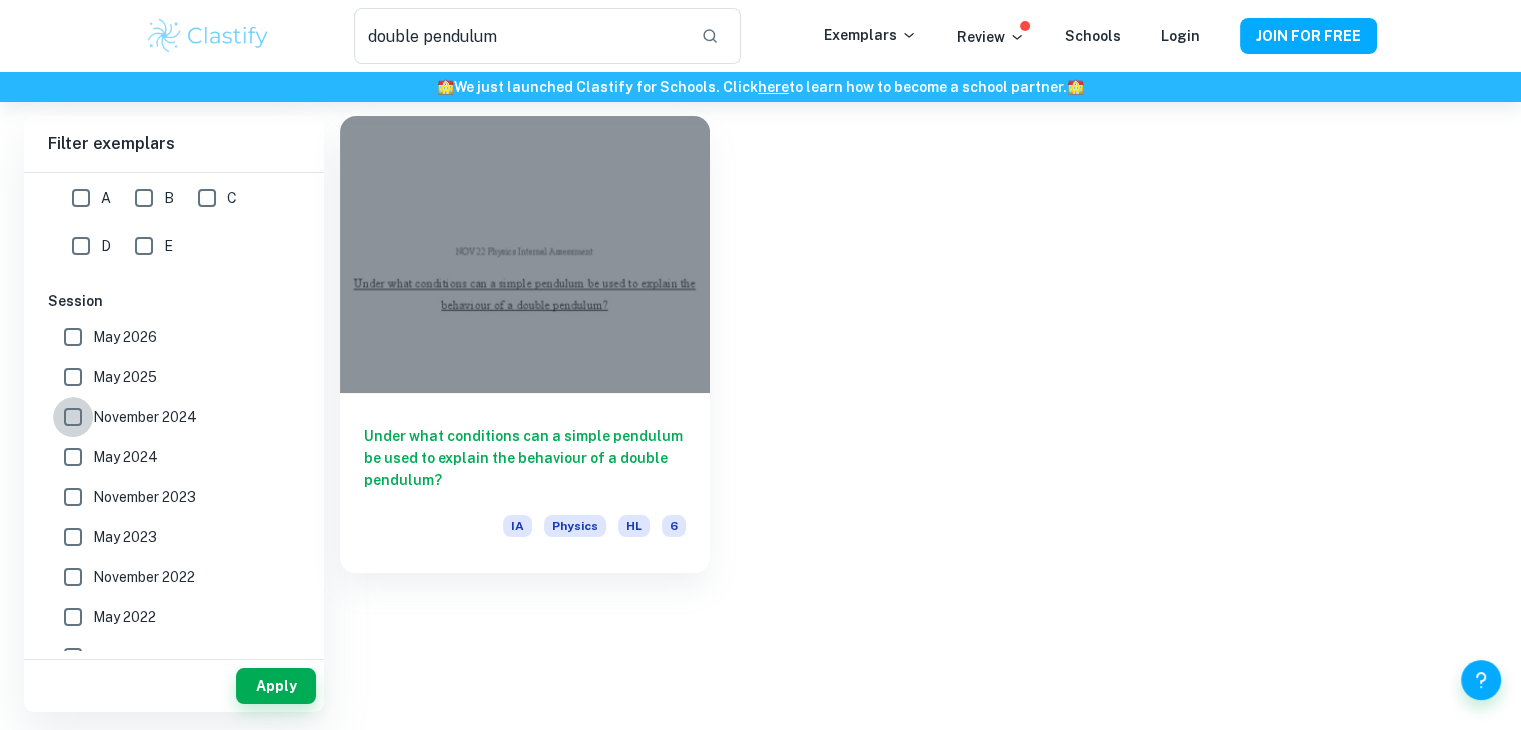 click on "November 2024" at bounding box center [73, 417] 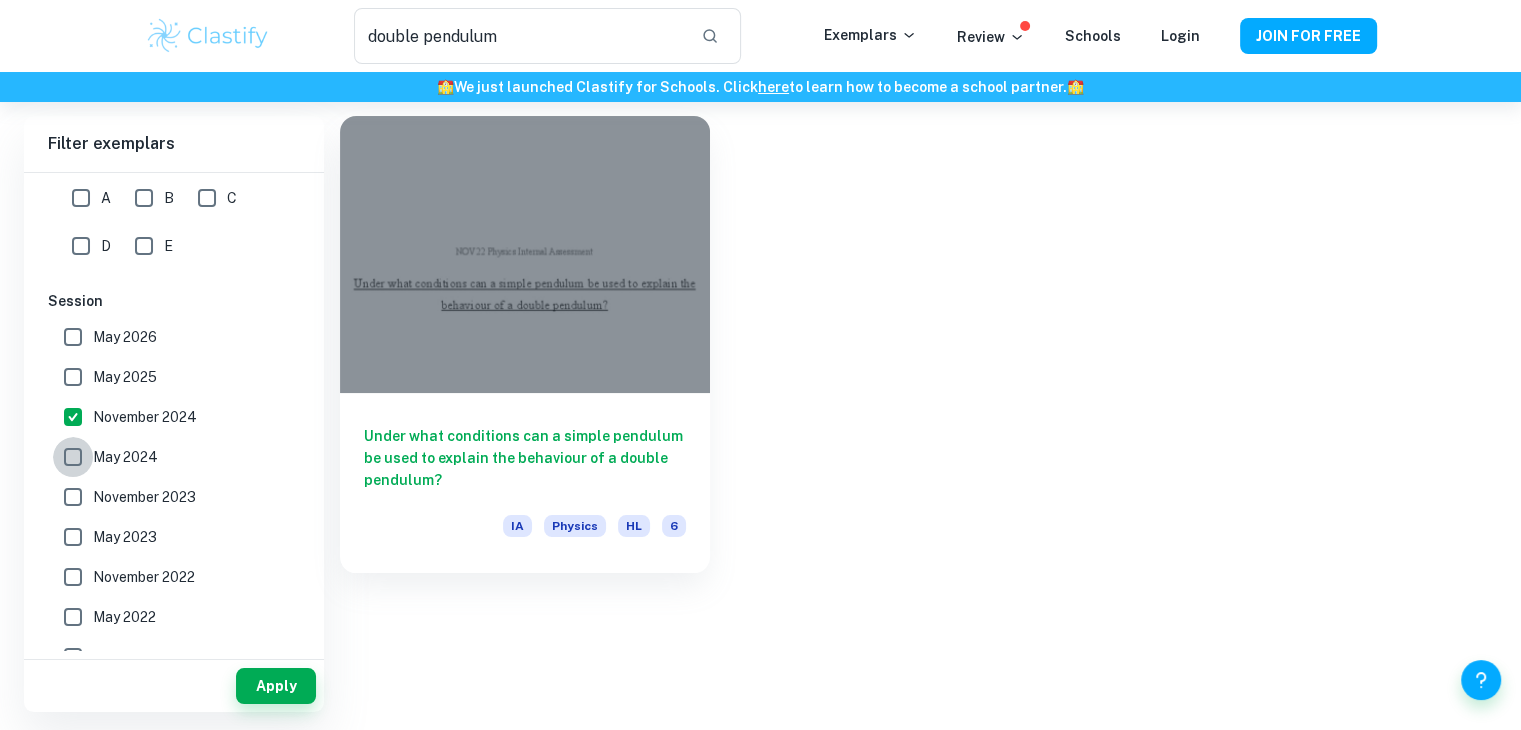 click on "May 2024" at bounding box center [73, 457] 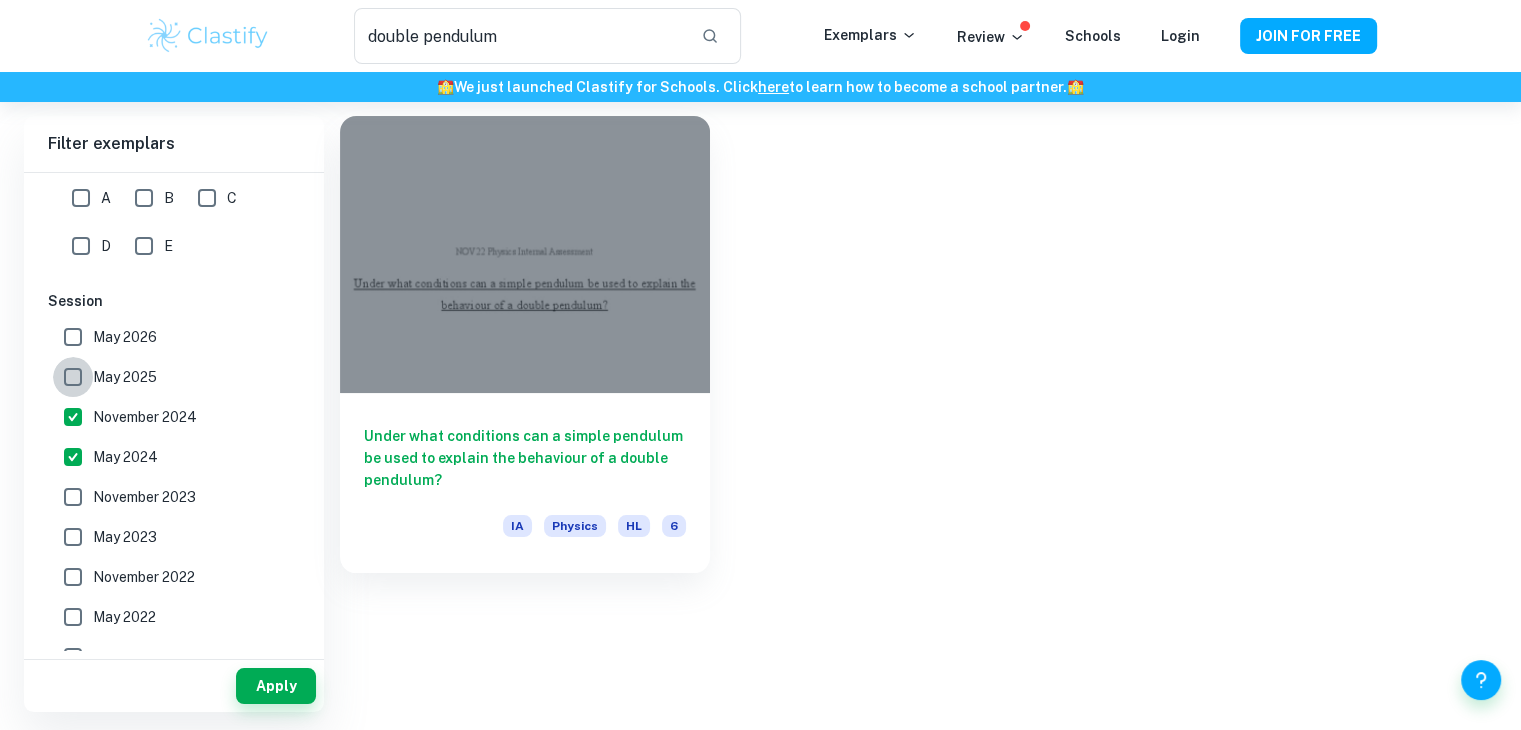 click on "May 2025" at bounding box center (73, 377) 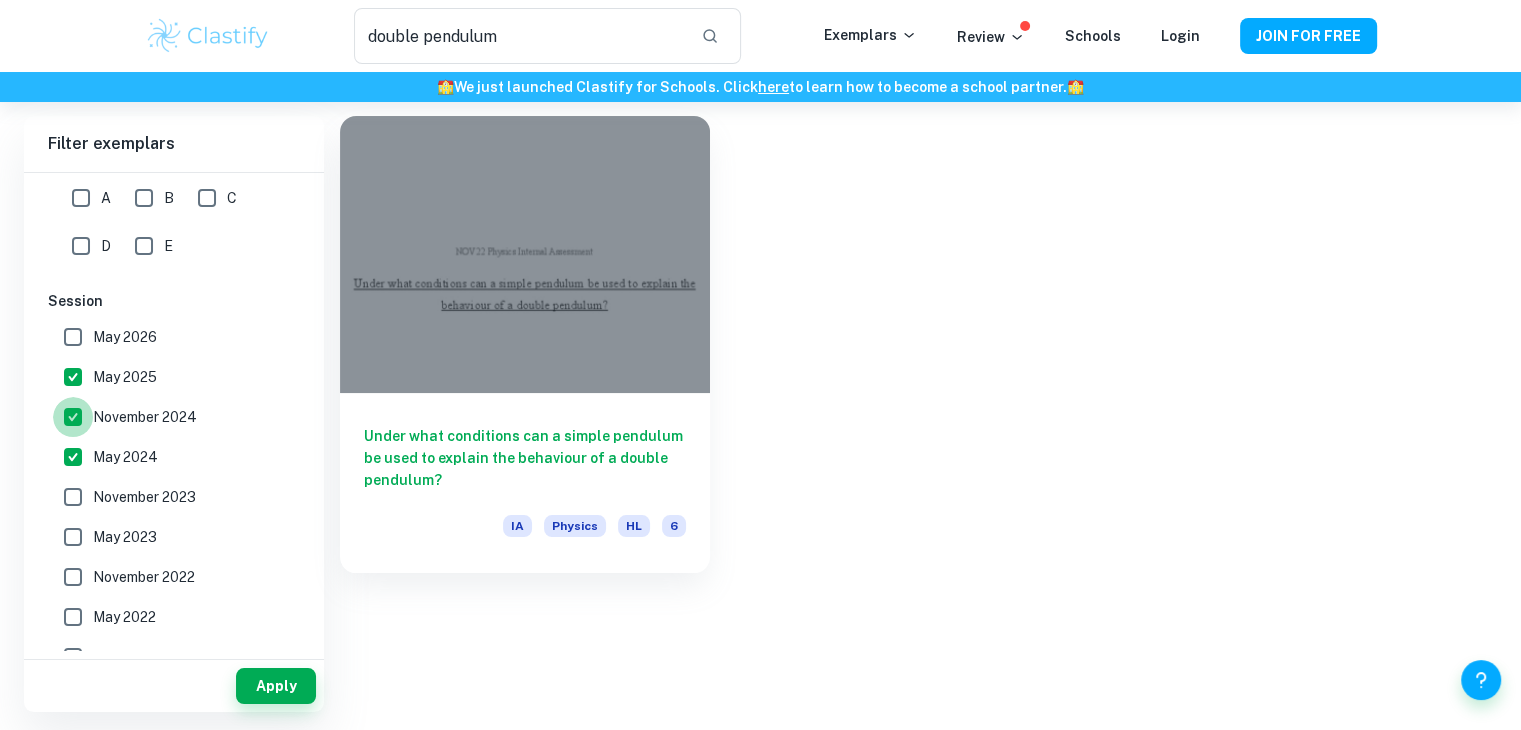 click on "November 2024" at bounding box center (73, 417) 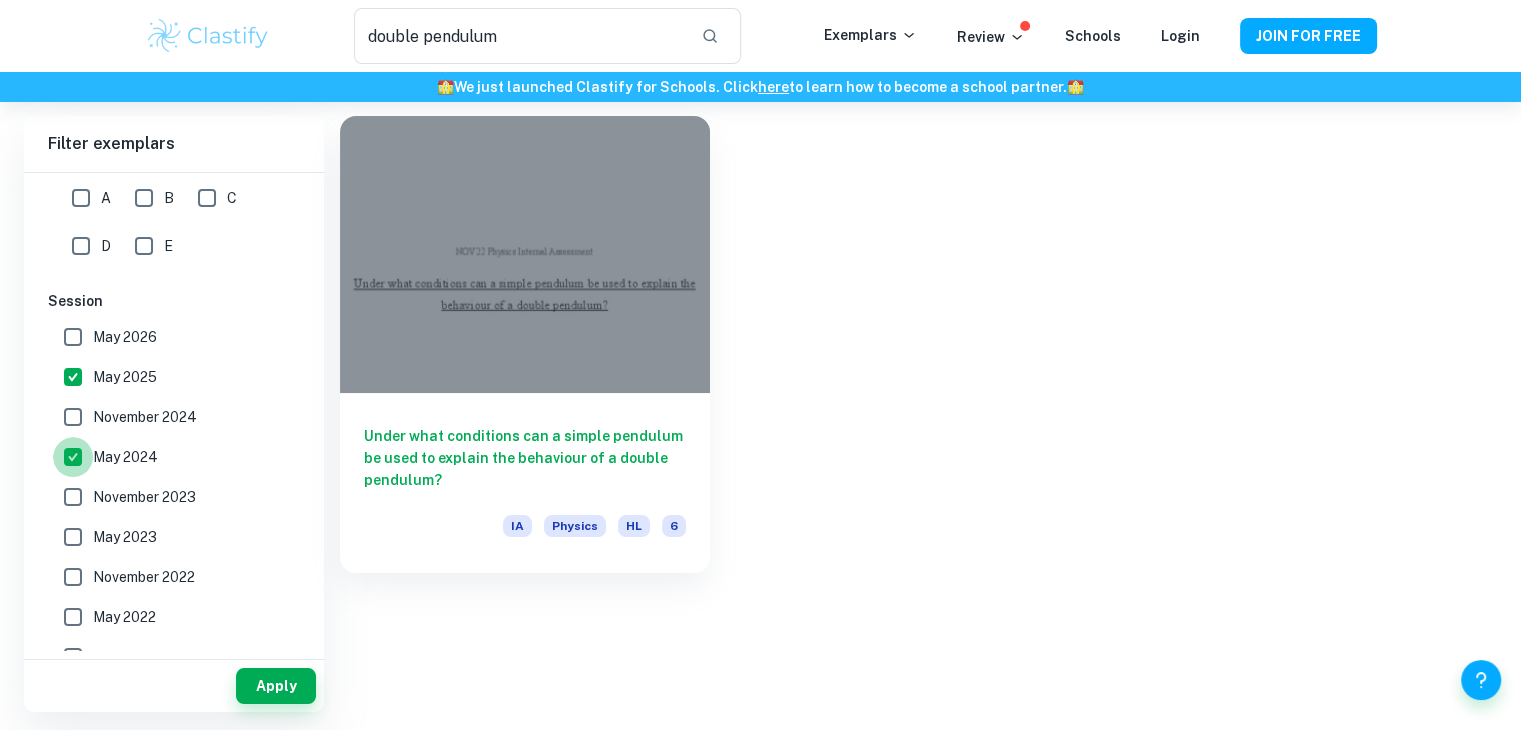 click on "May 2024" at bounding box center (73, 457) 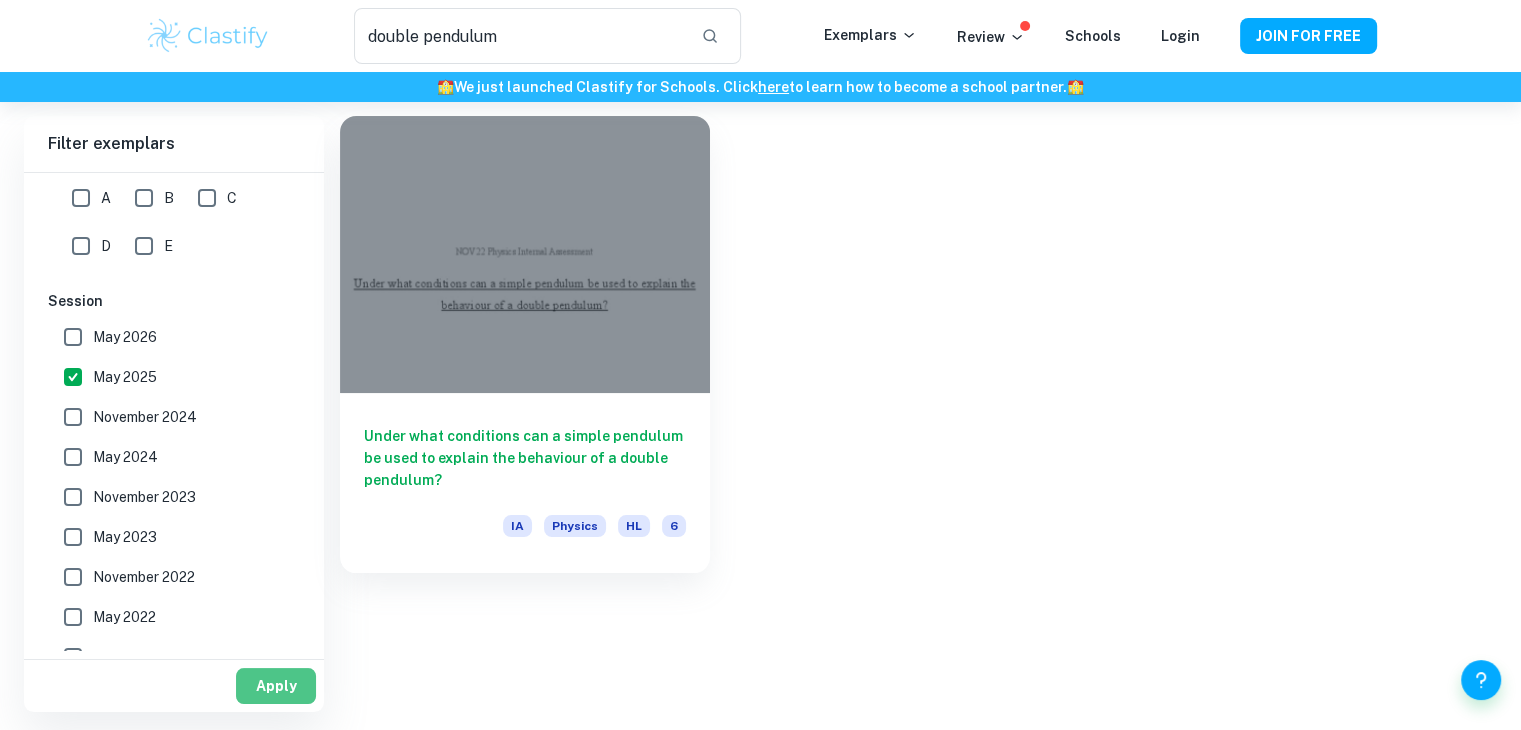 click on "Apply" at bounding box center [276, 686] 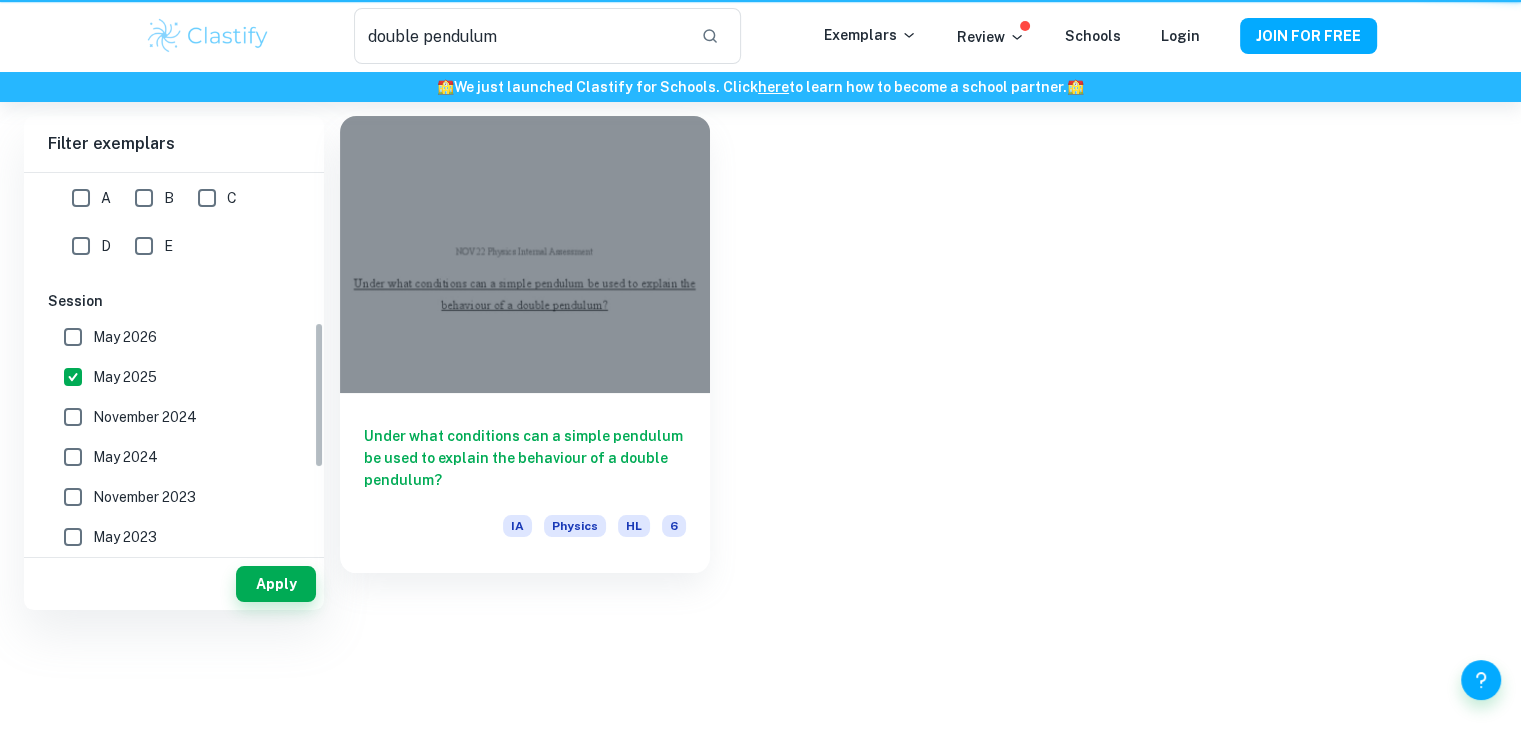 scroll, scrollTop: 0, scrollLeft: 0, axis: both 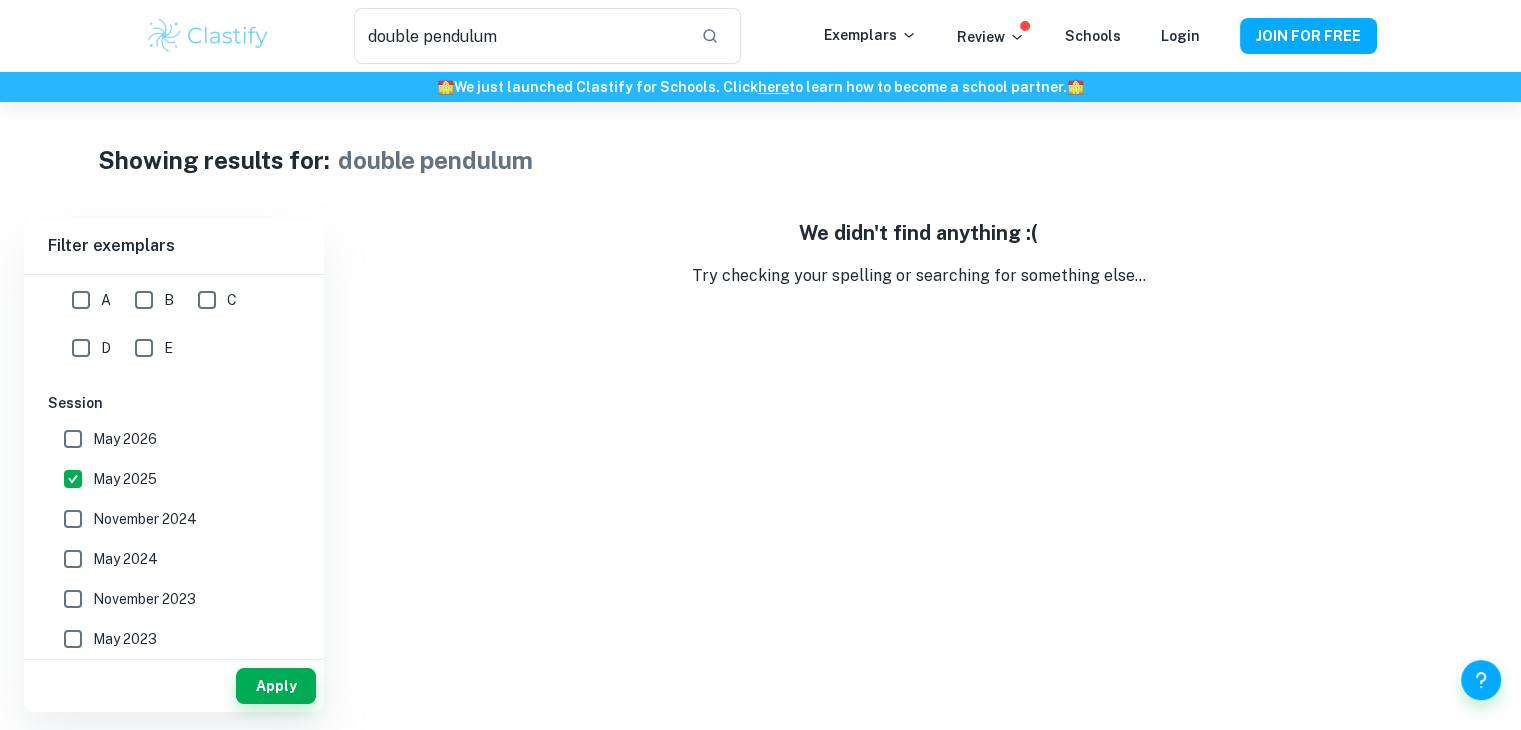 click on "November 2024" at bounding box center (145, 519) 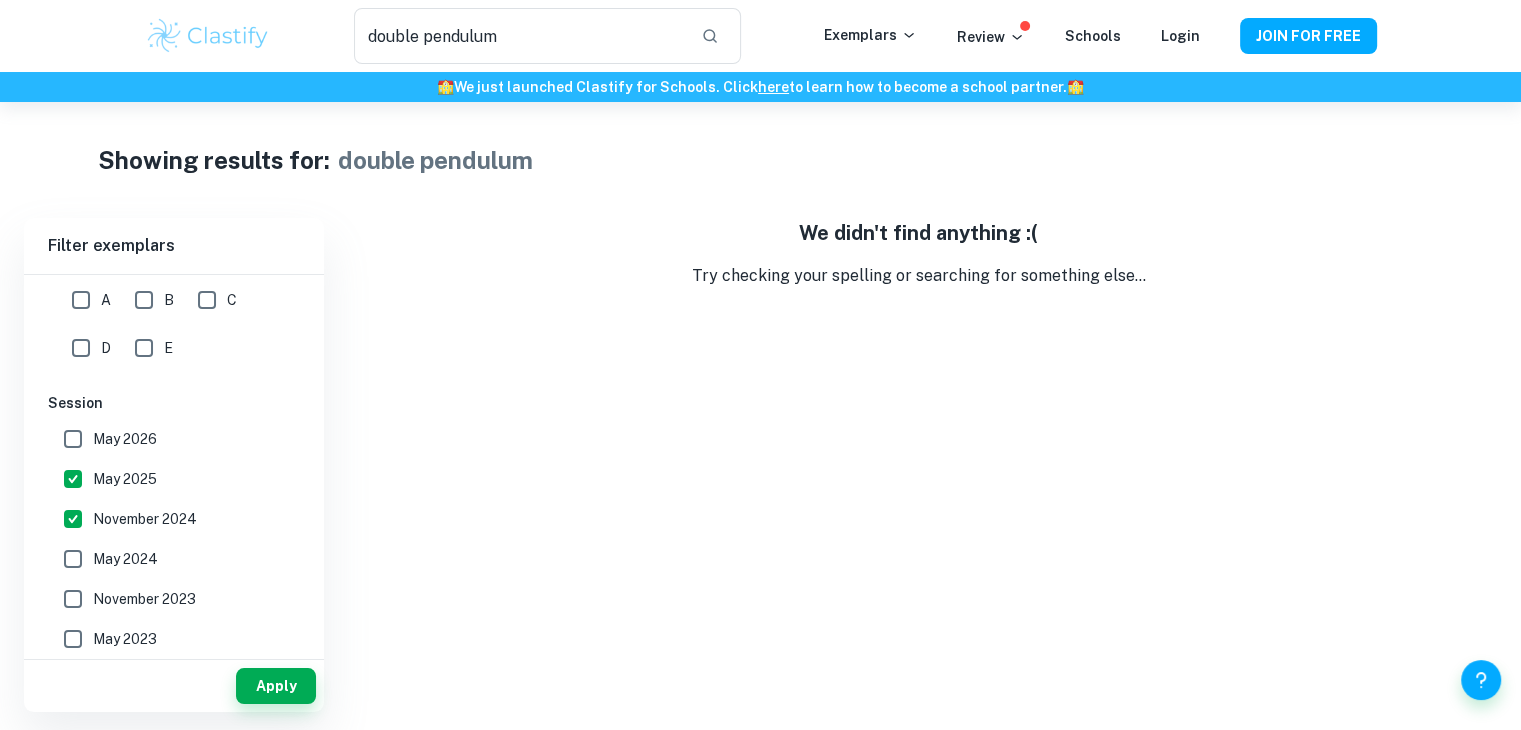 click on "May 2024" at bounding box center (125, 559) 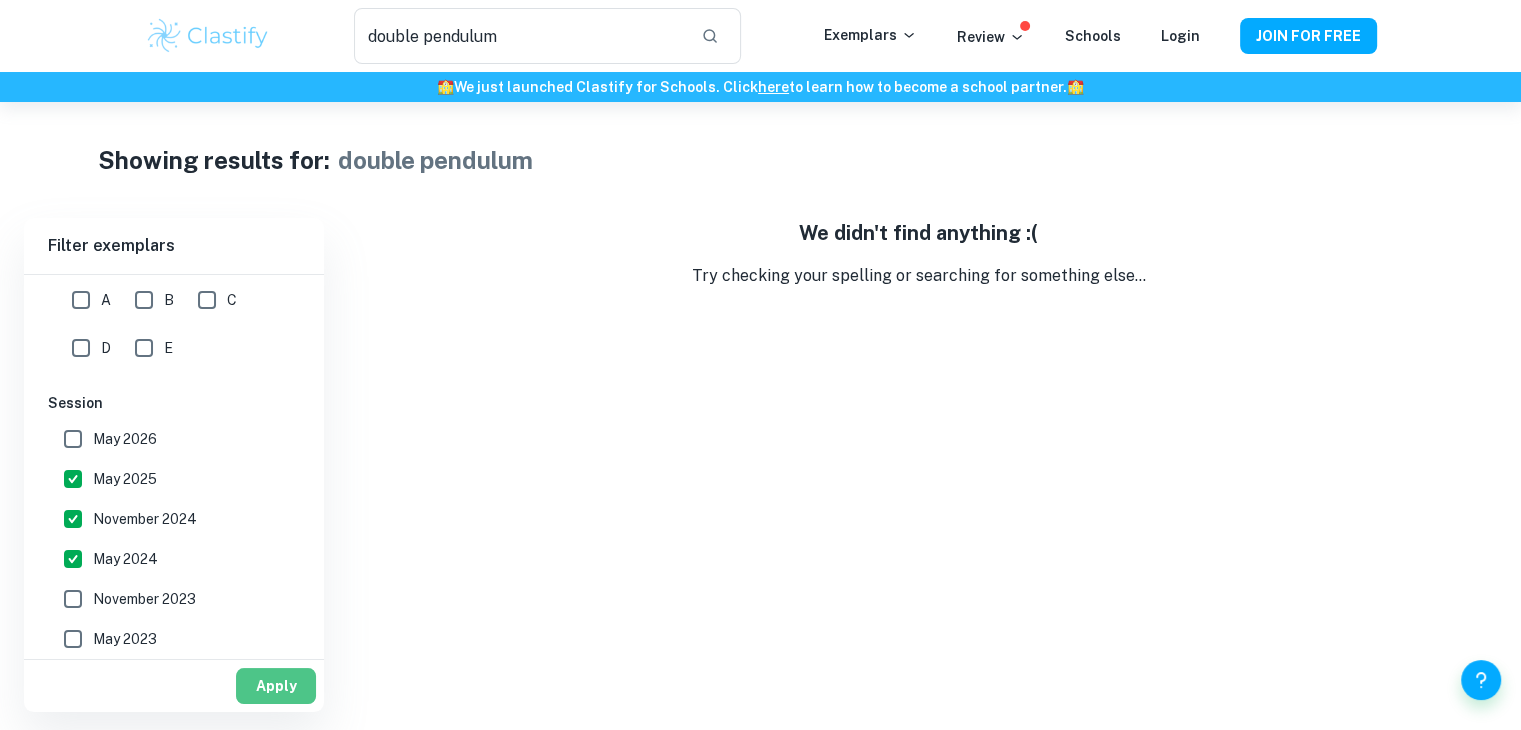 click on "Apply" at bounding box center (276, 686) 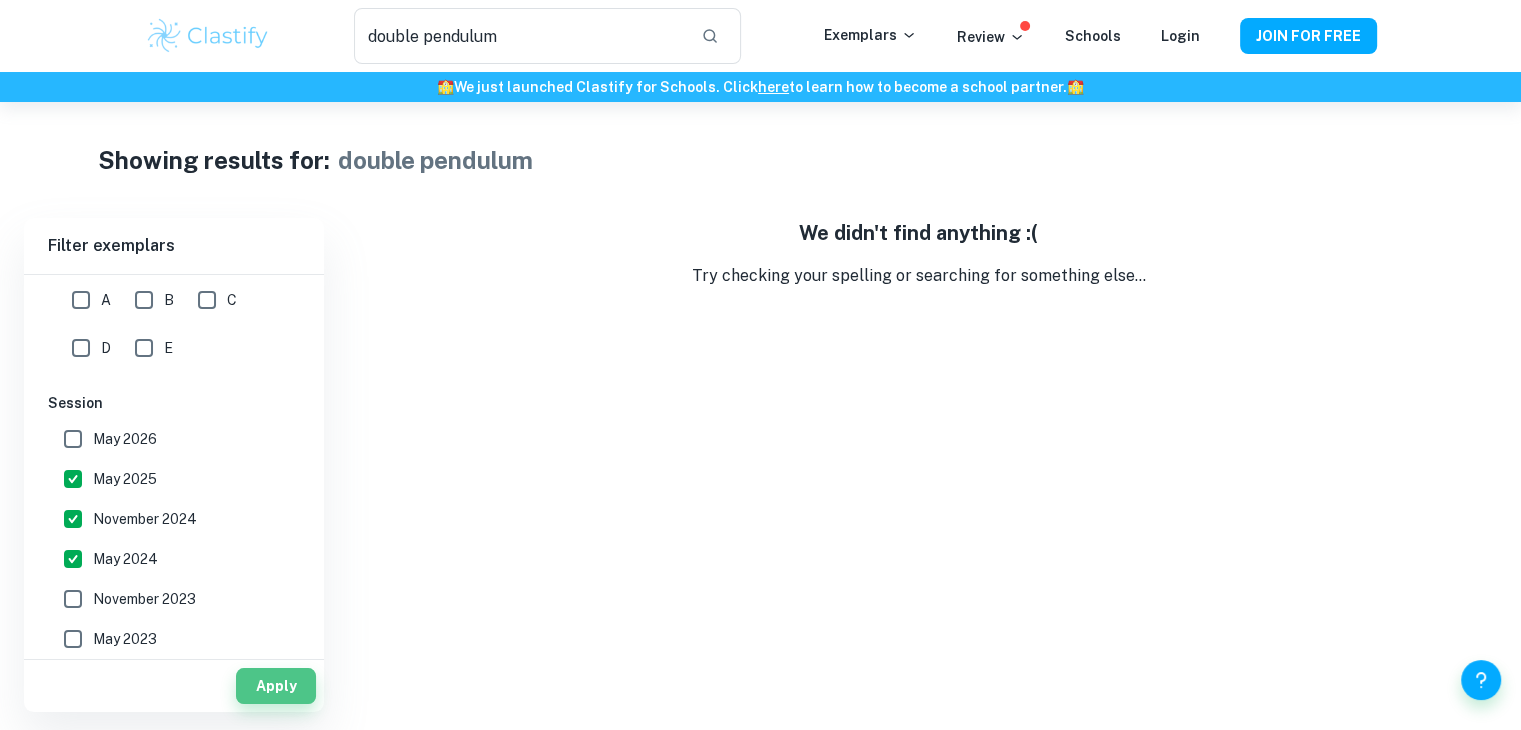 click on "Apply" at bounding box center (276, 686) 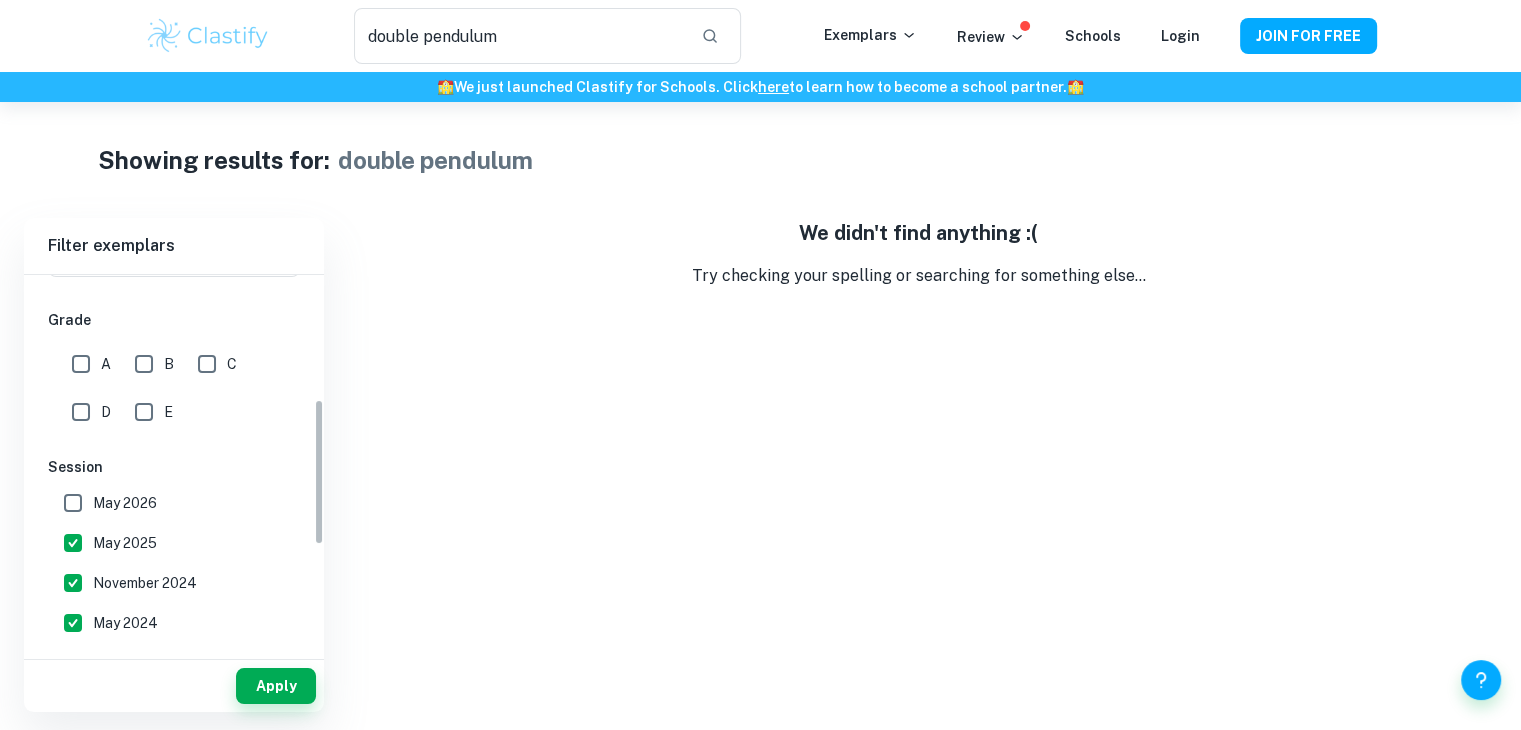 scroll, scrollTop: 319, scrollLeft: 0, axis: vertical 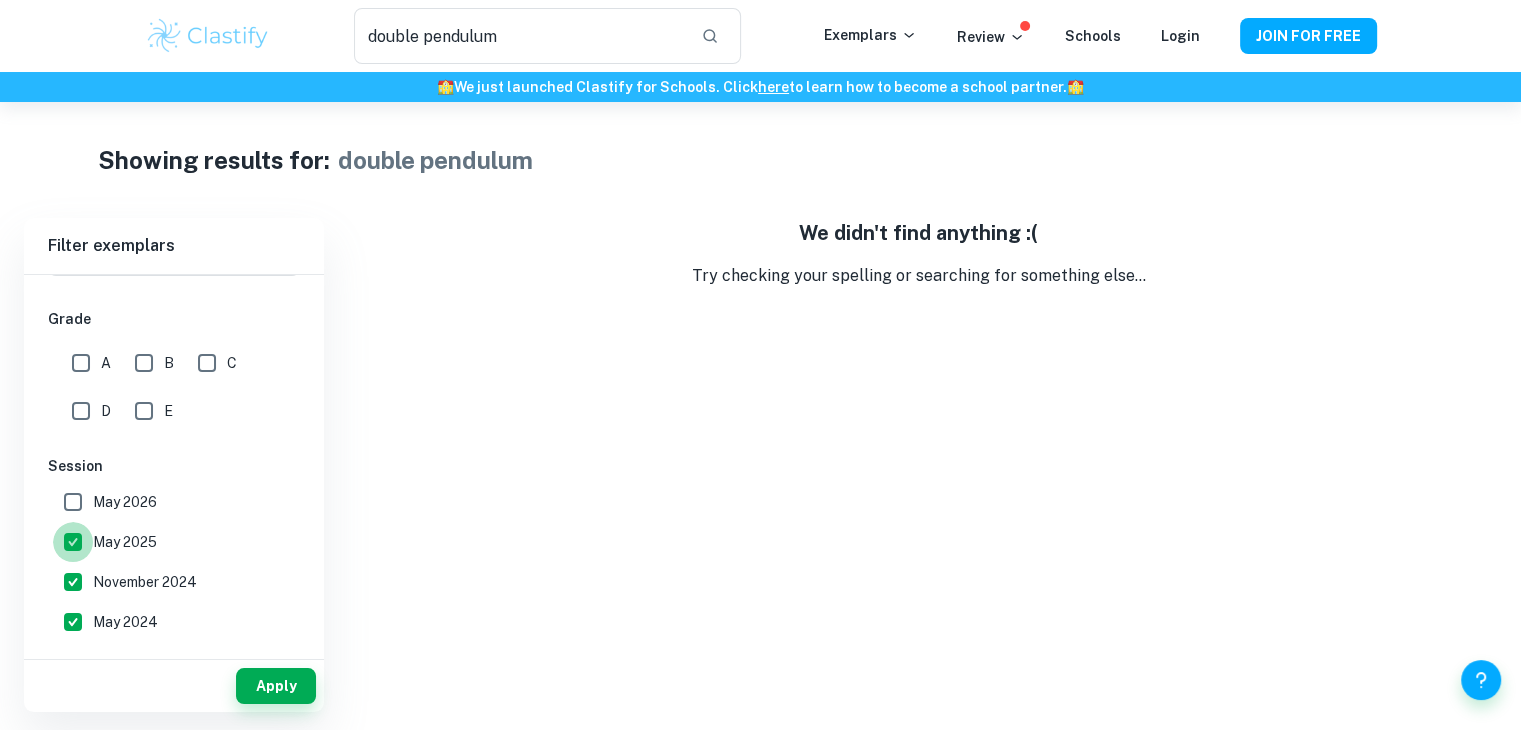 click on "May 2025" at bounding box center [73, 542] 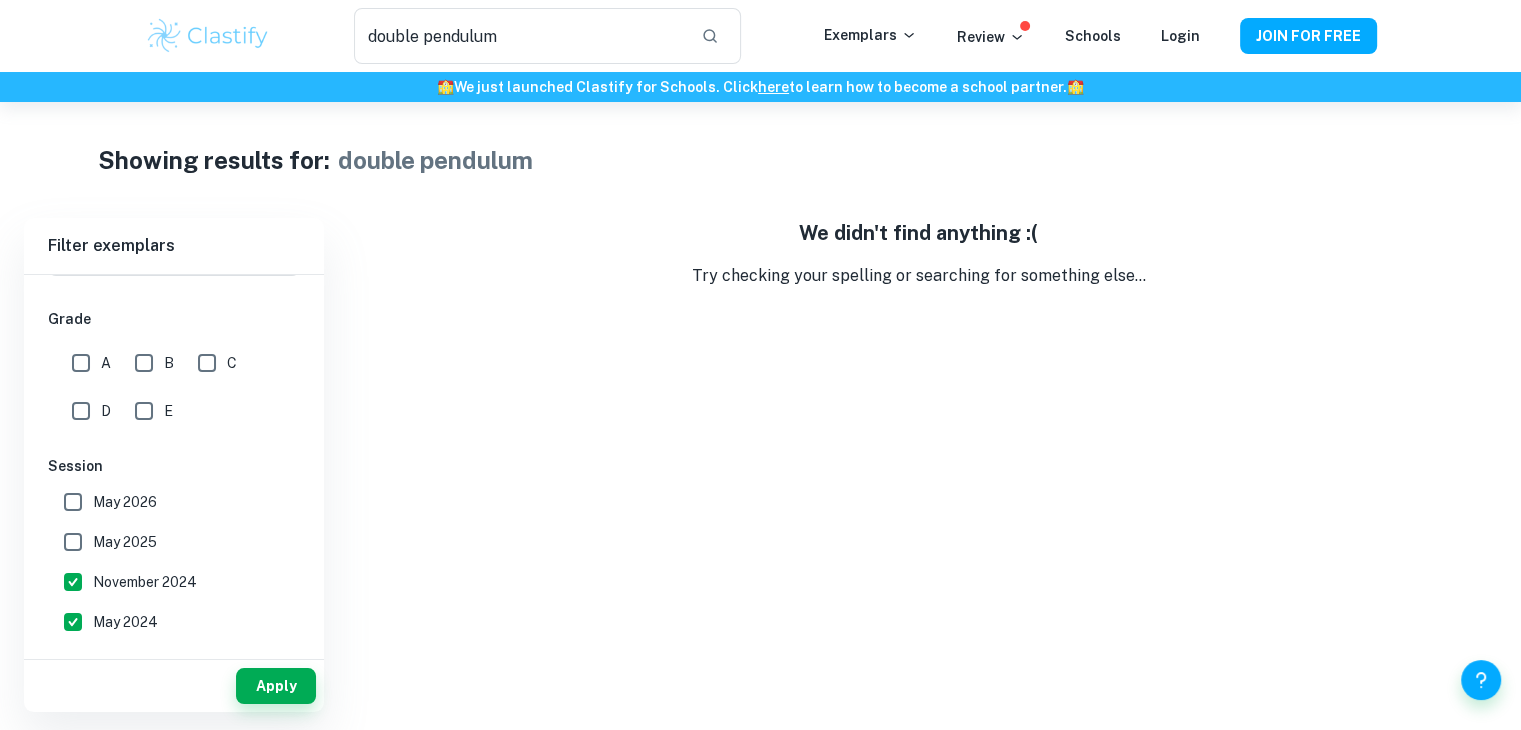 click on "November 2024" at bounding box center (73, 582) 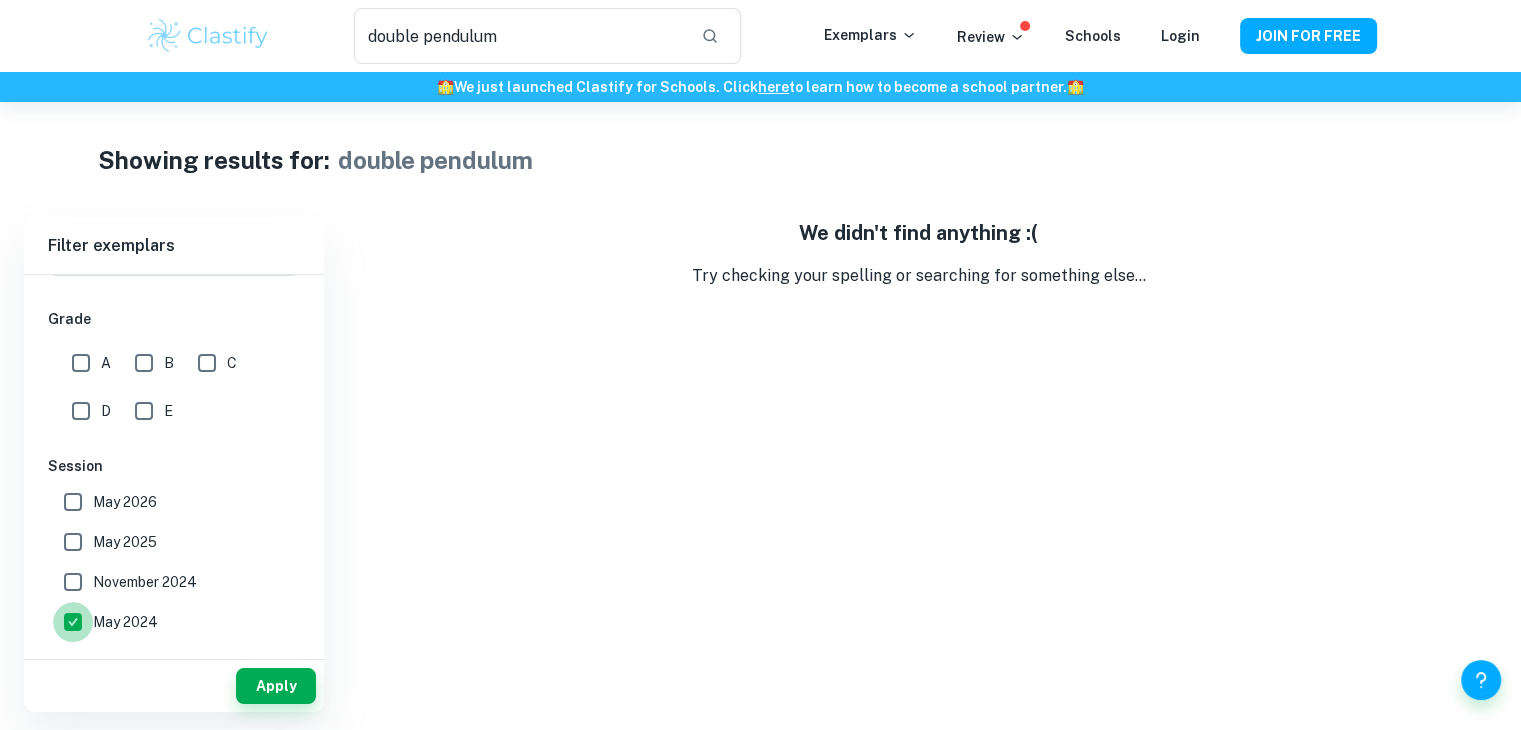 click on "May 2024" at bounding box center [73, 622] 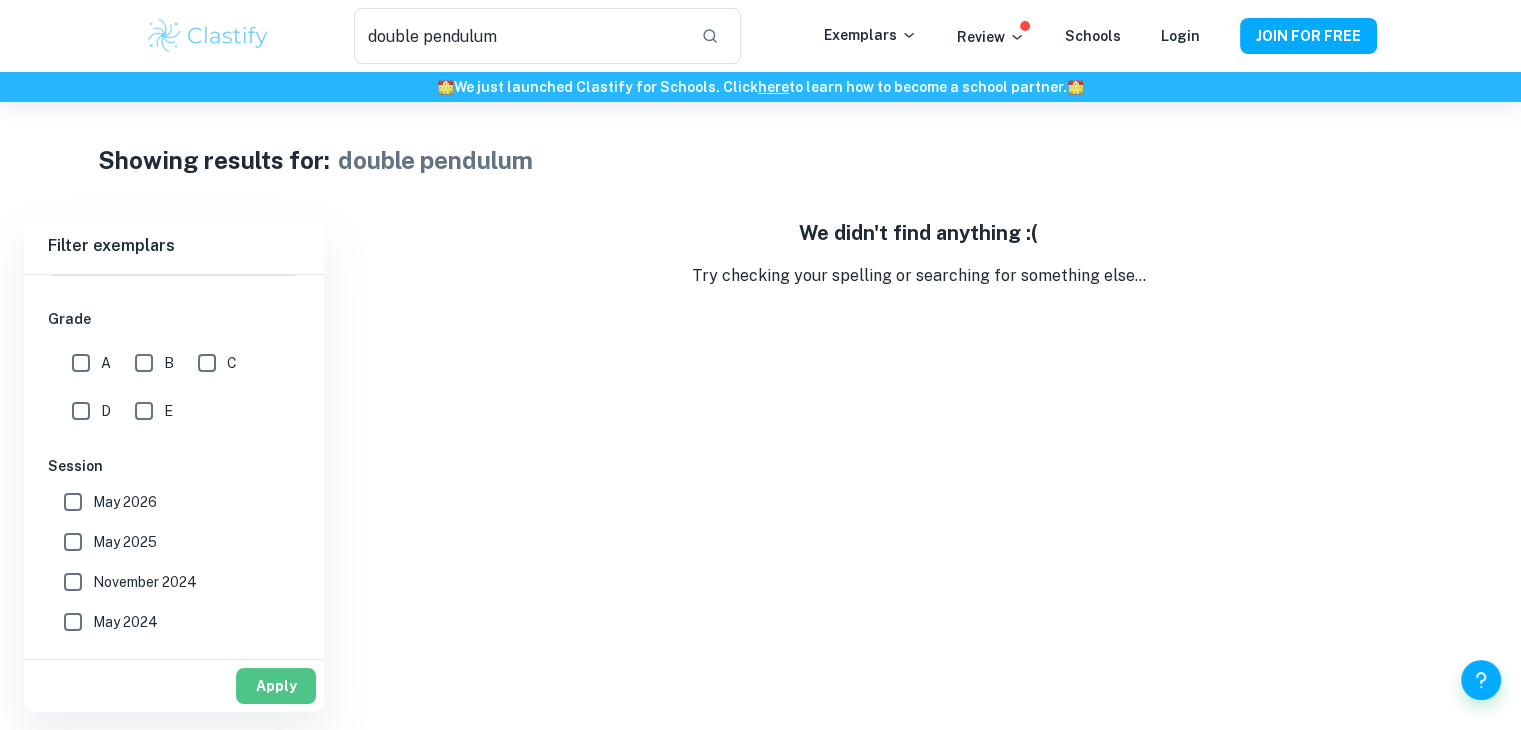 click on "Apply" at bounding box center [276, 686] 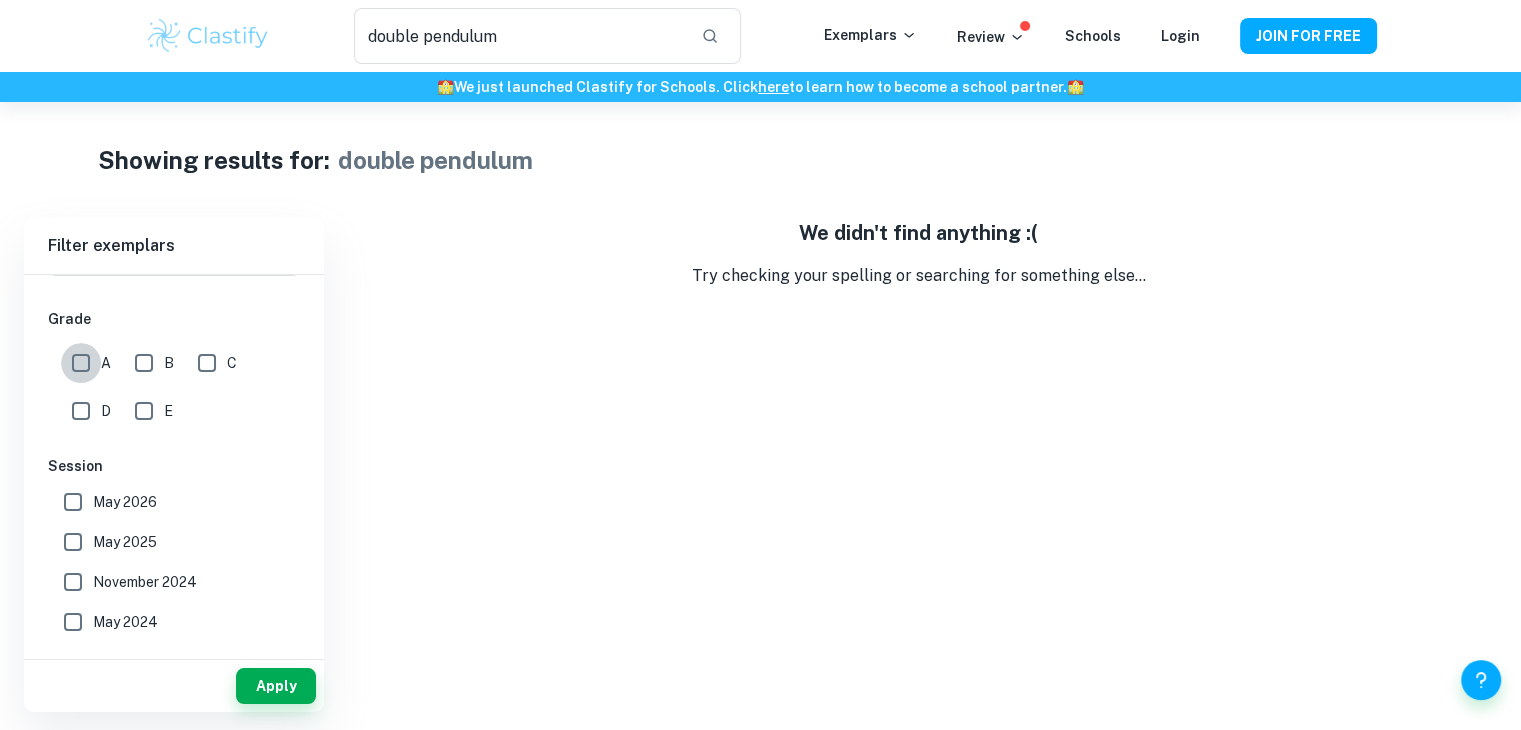 click on "A" at bounding box center (81, 363) 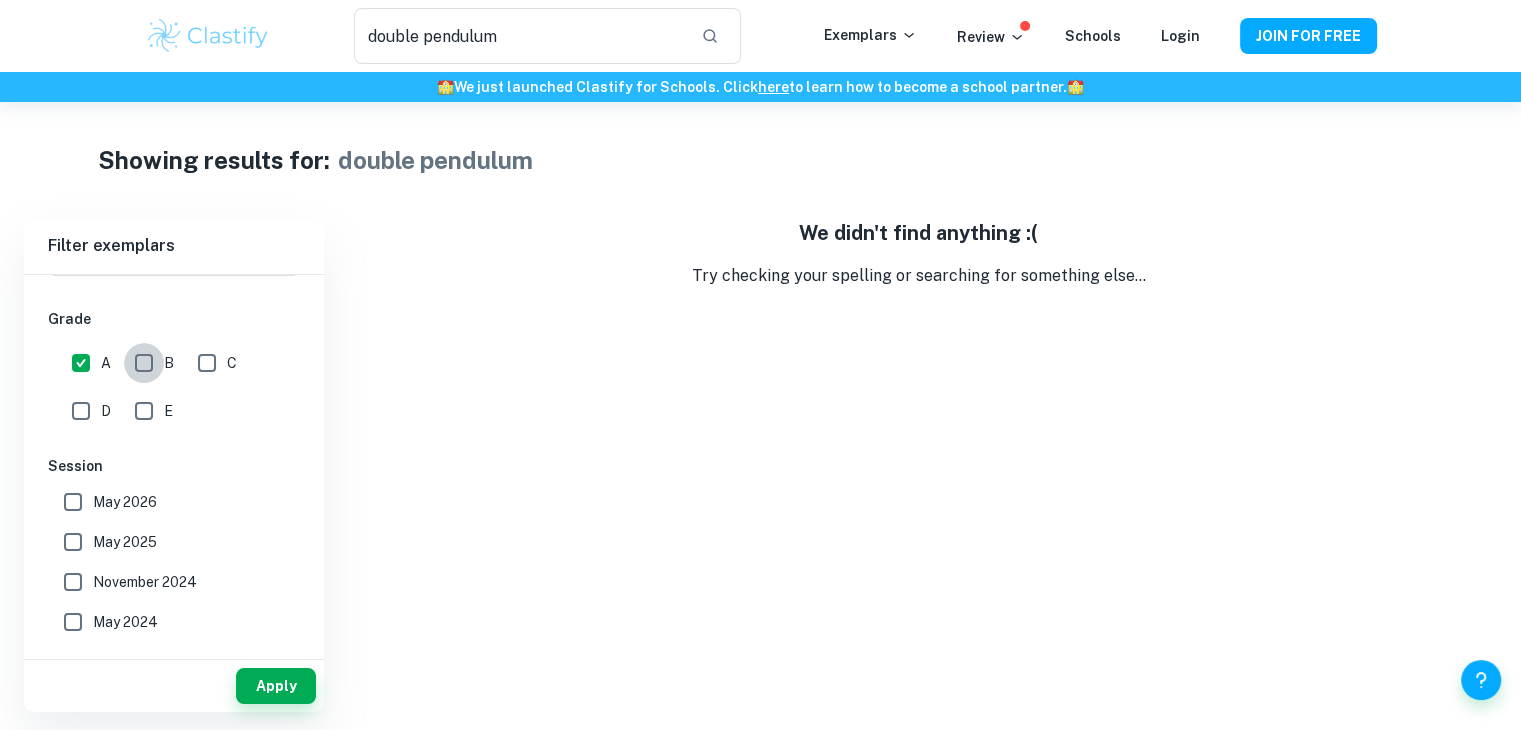 click on "B" at bounding box center [144, 363] 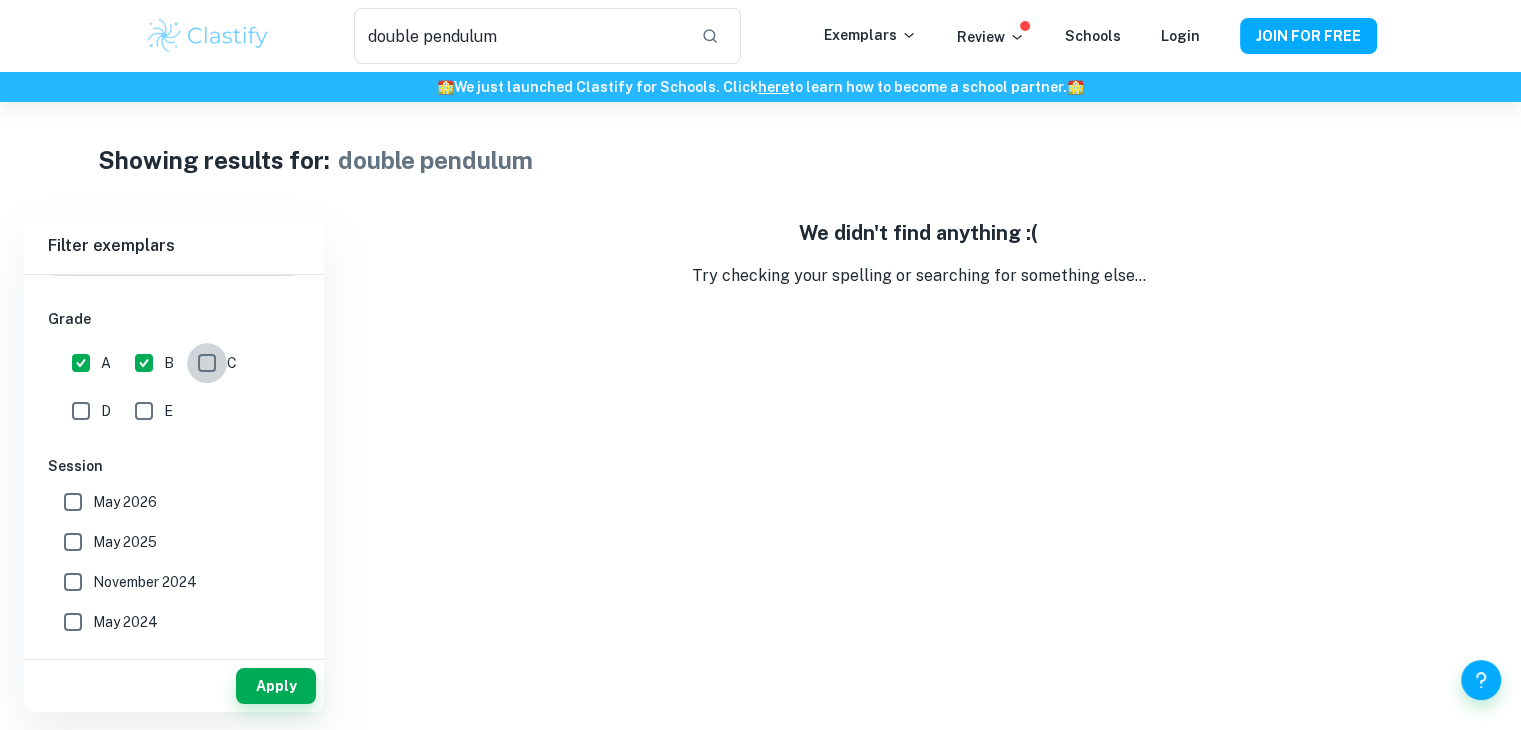 click on "C" at bounding box center [207, 363] 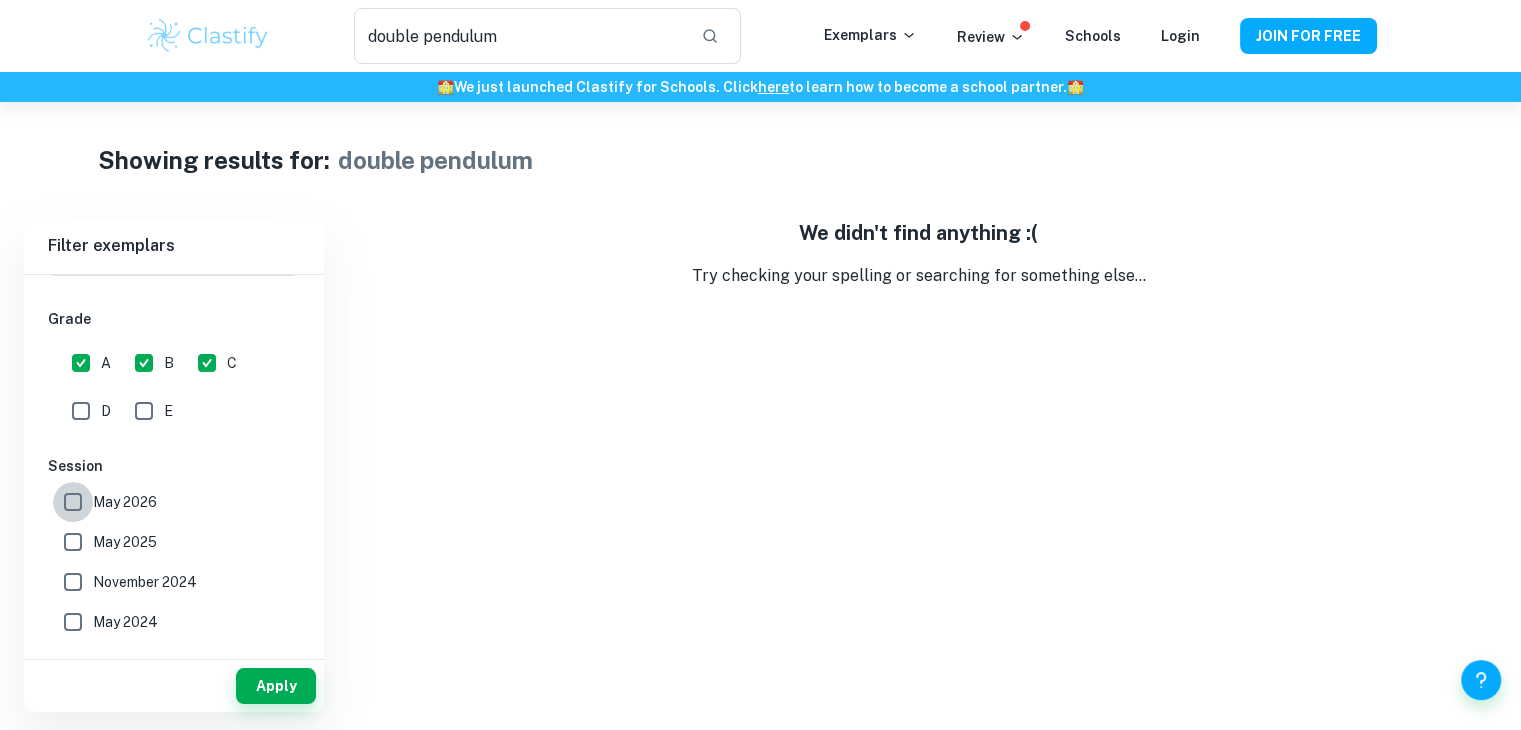 click on "May 2026" at bounding box center (73, 502) 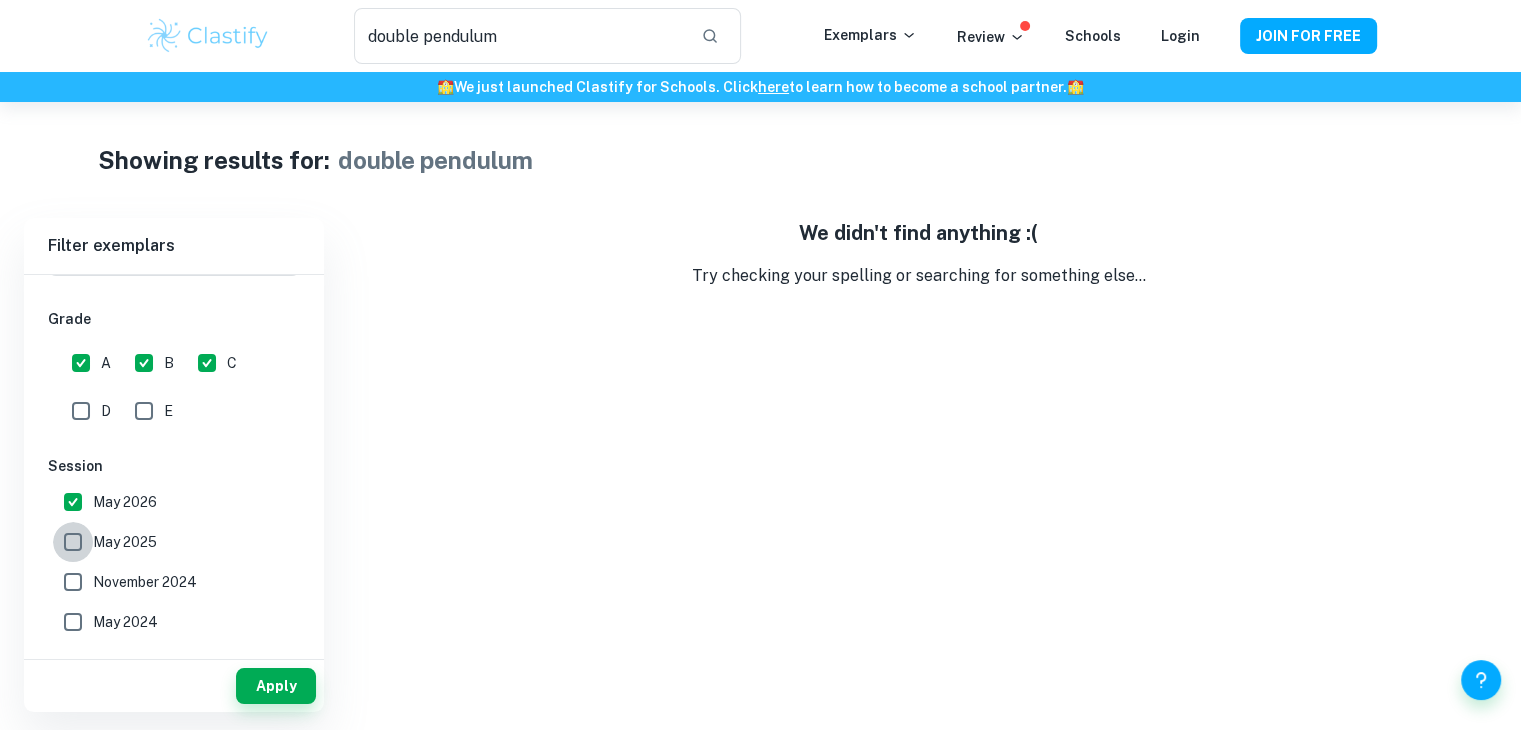 click on "May 2025" at bounding box center [73, 542] 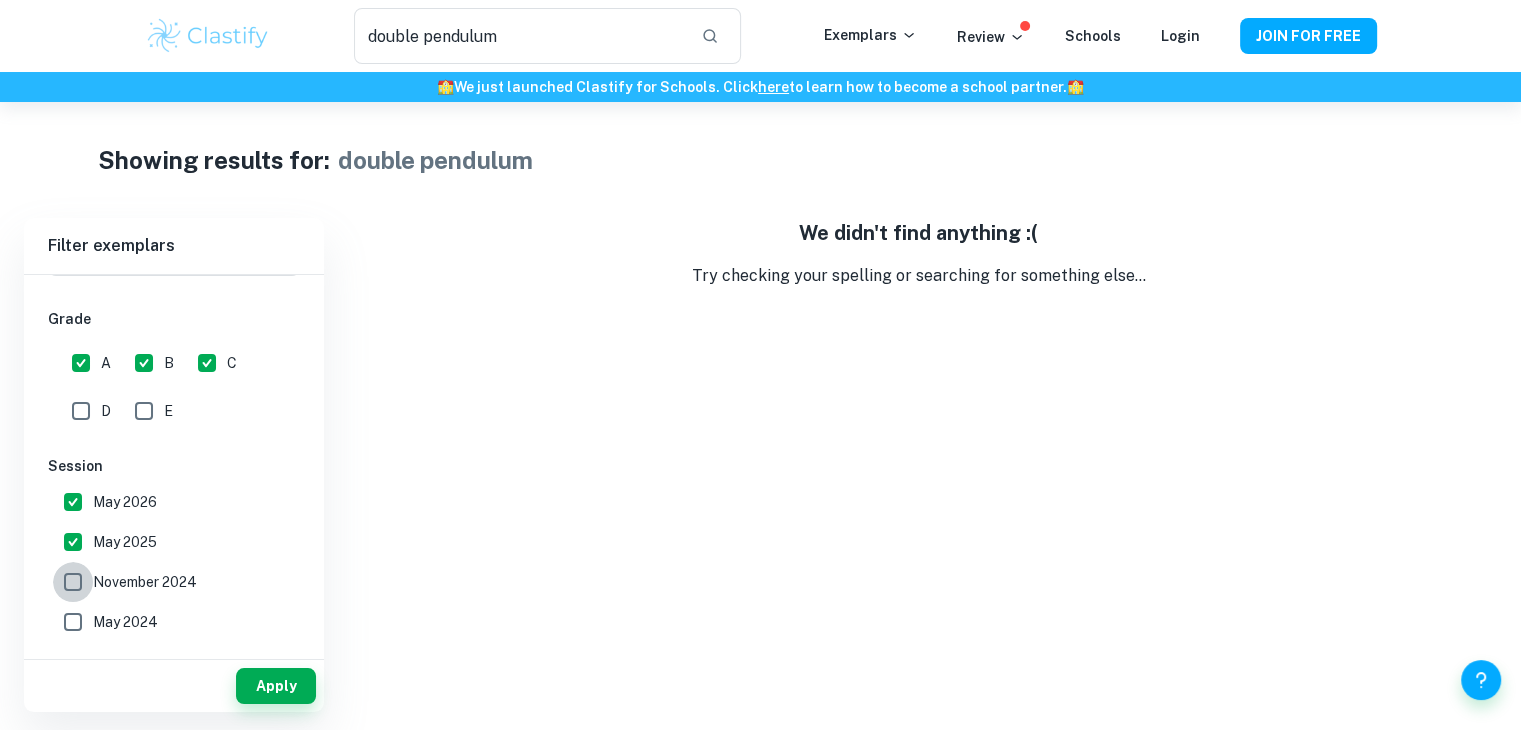 click on "November 2024" at bounding box center (73, 582) 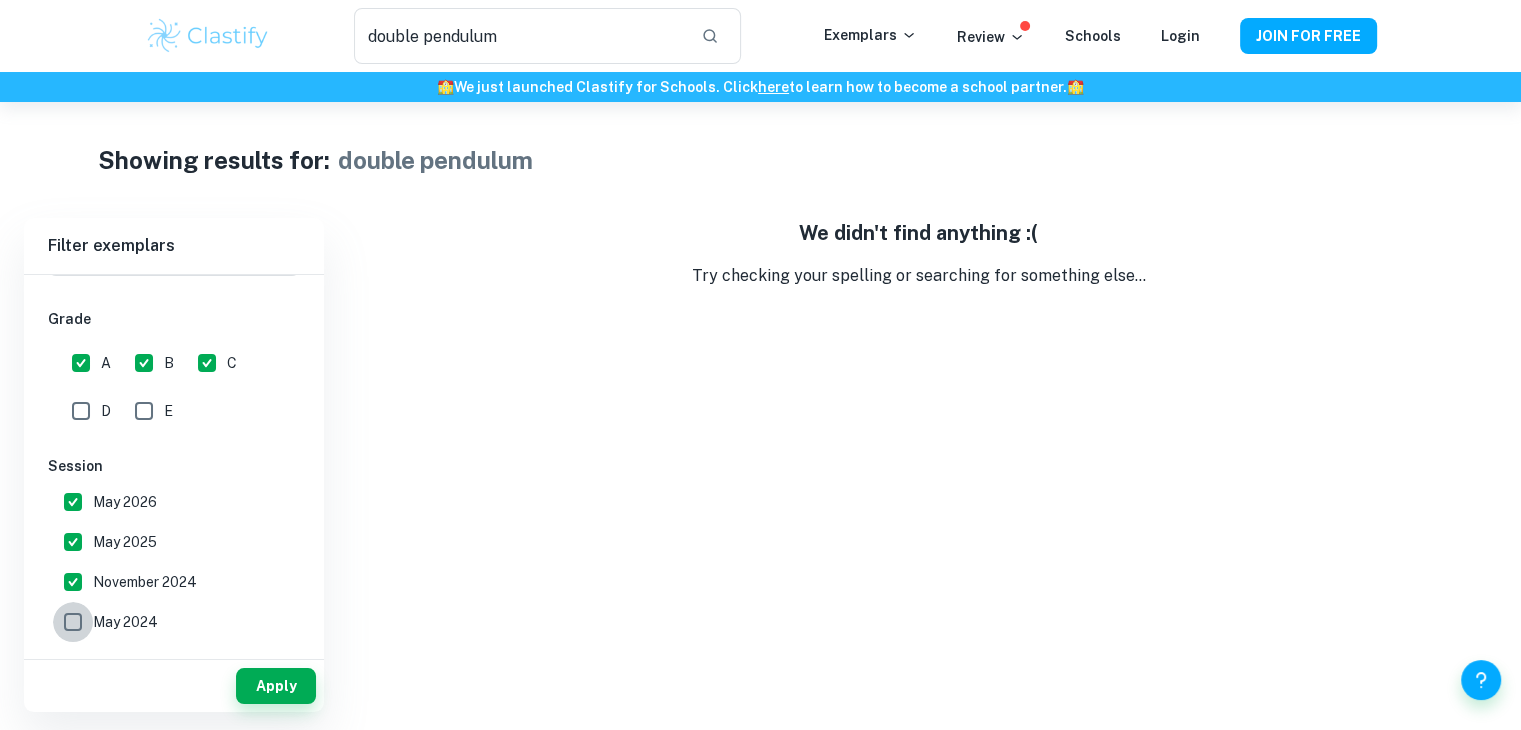 click on "May 2024" at bounding box center (73, 622) 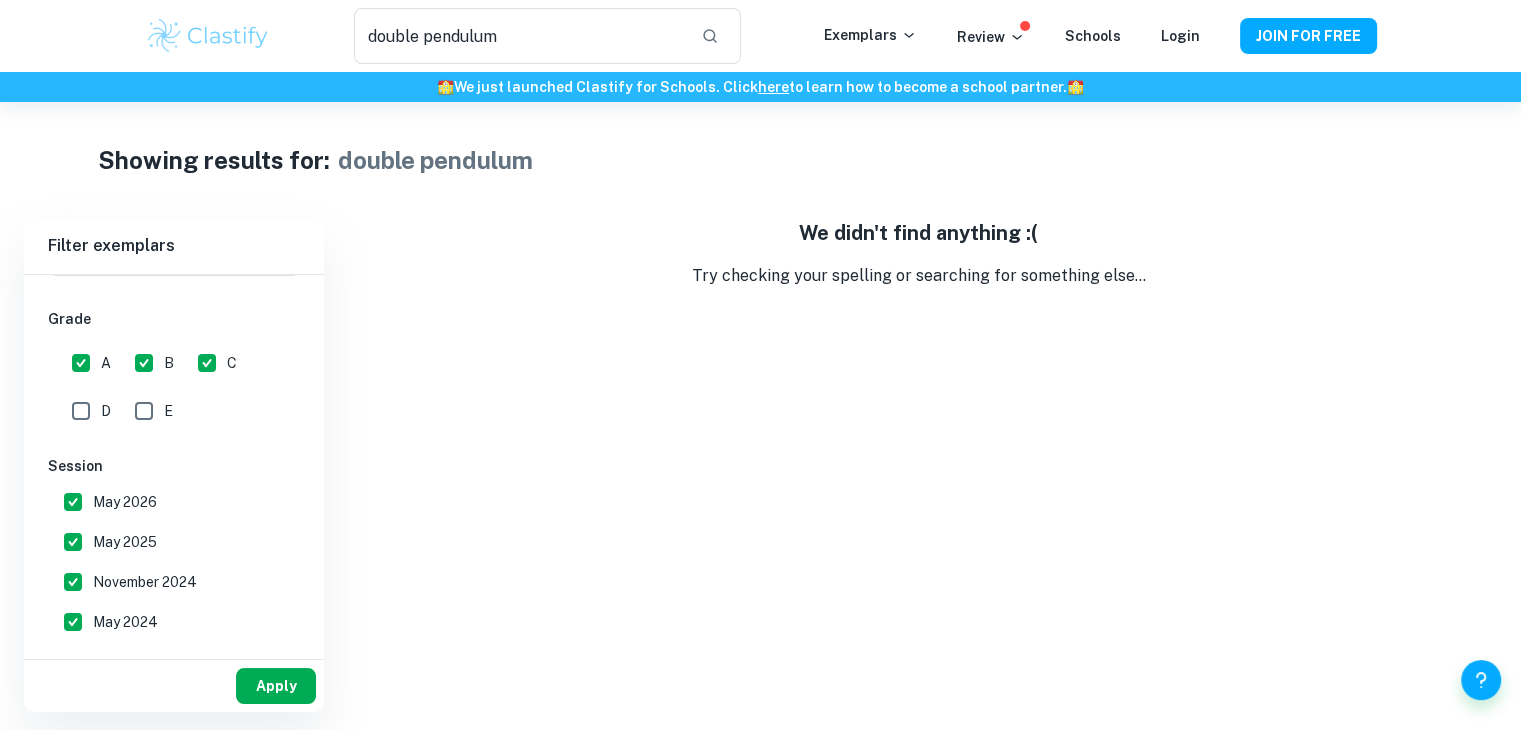 click on "Apply" at bounding box center (276, 686) 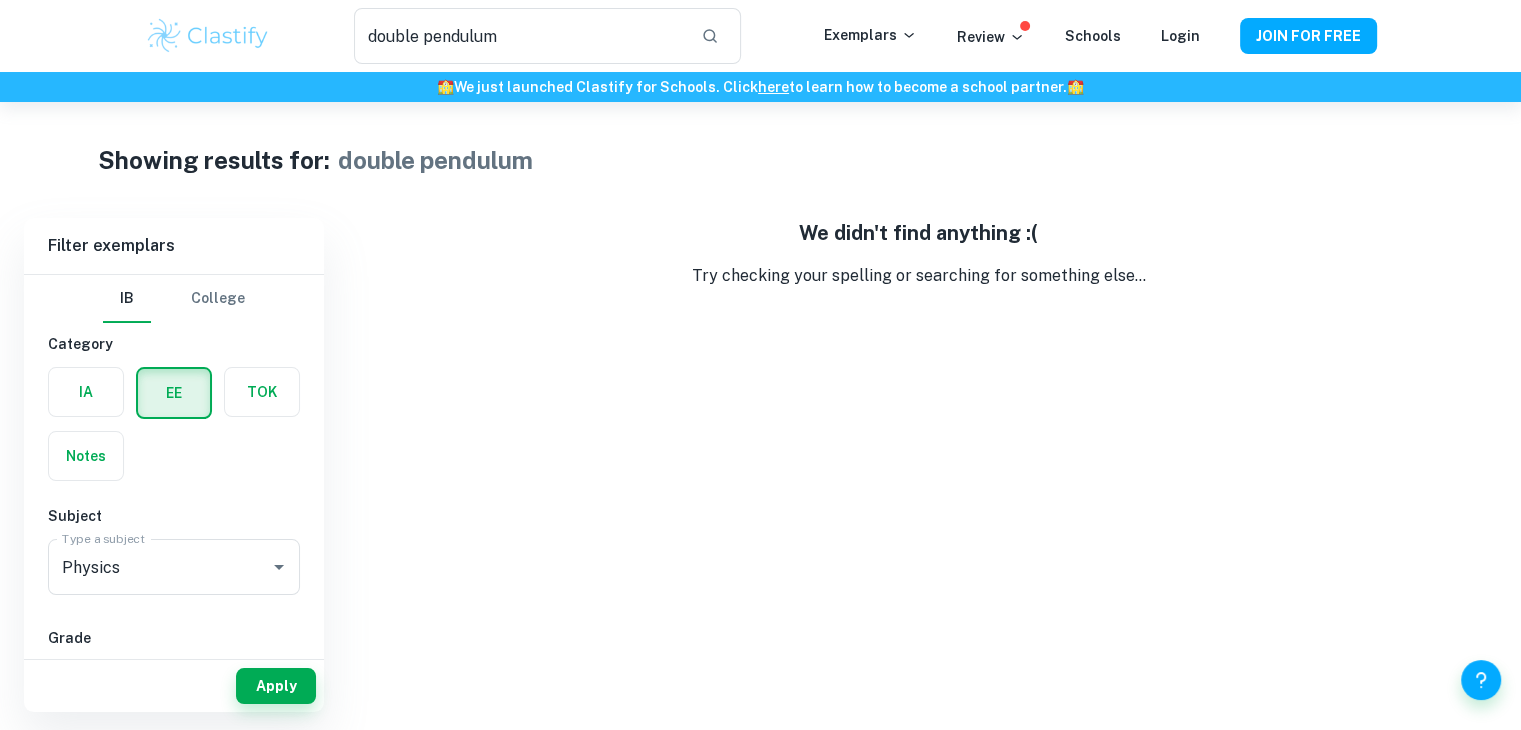 scroll, scrollTop: 588, scrollLeft: 0, axis: vertical 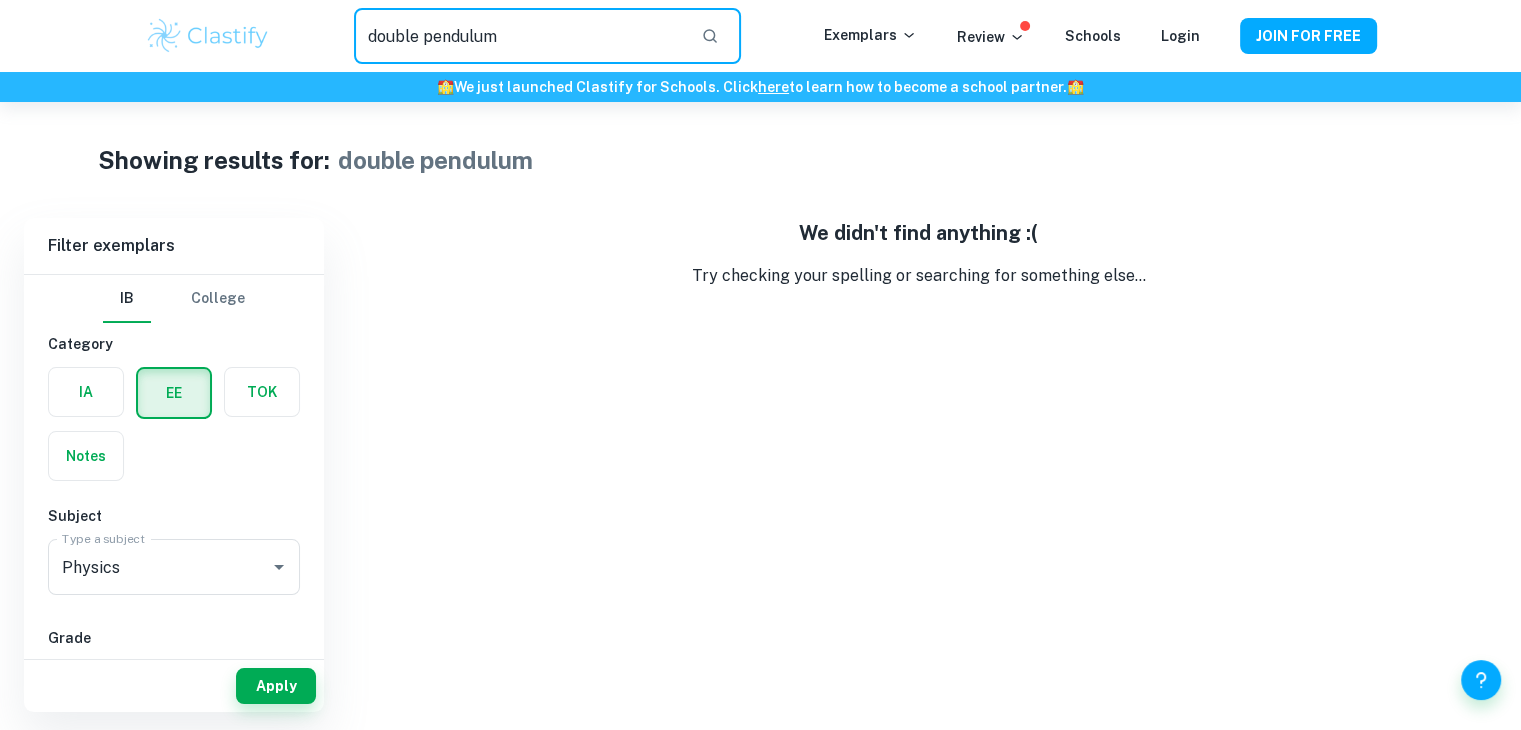click on "double pendulum" at bounding box center [519, 36] 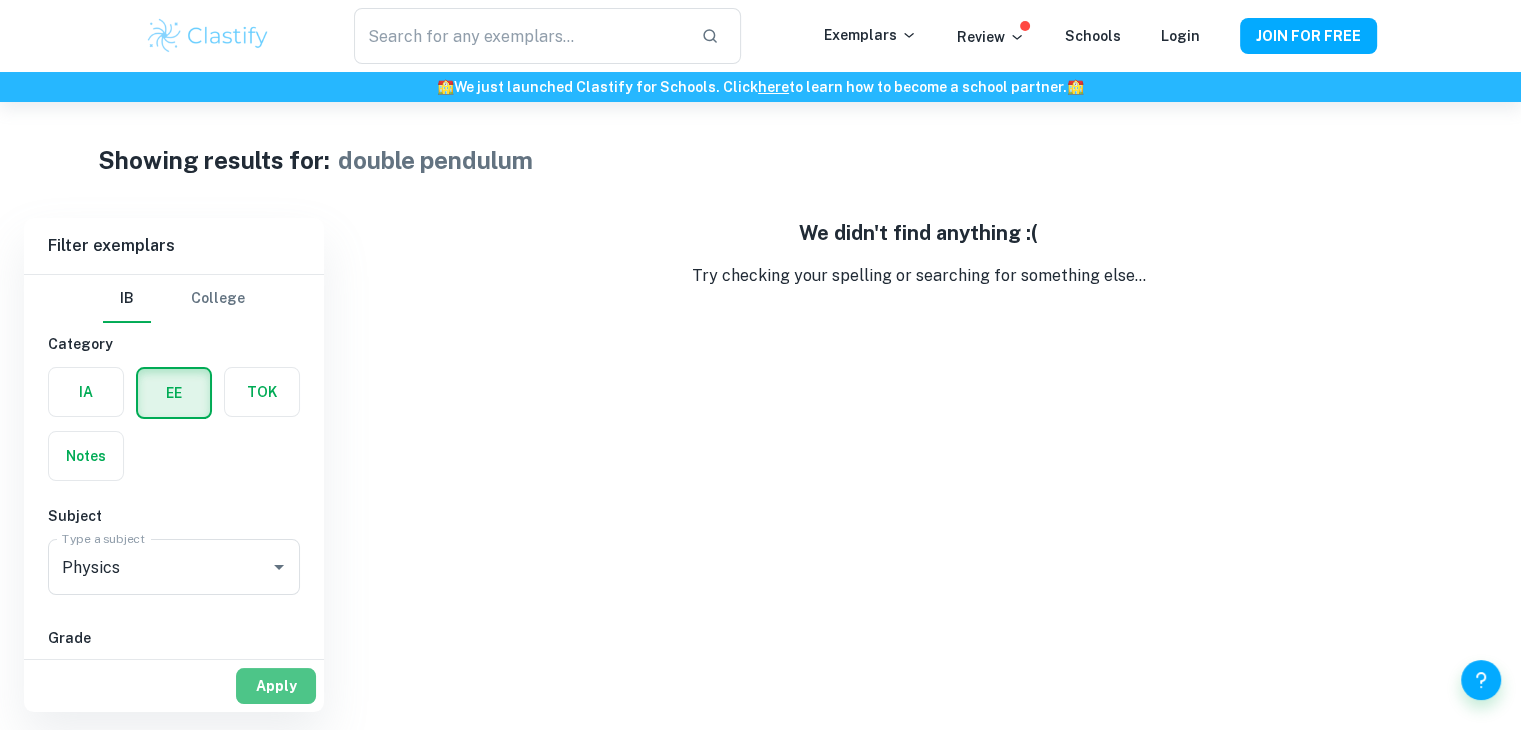 click on "Apply" at bounding box center (276, 686) 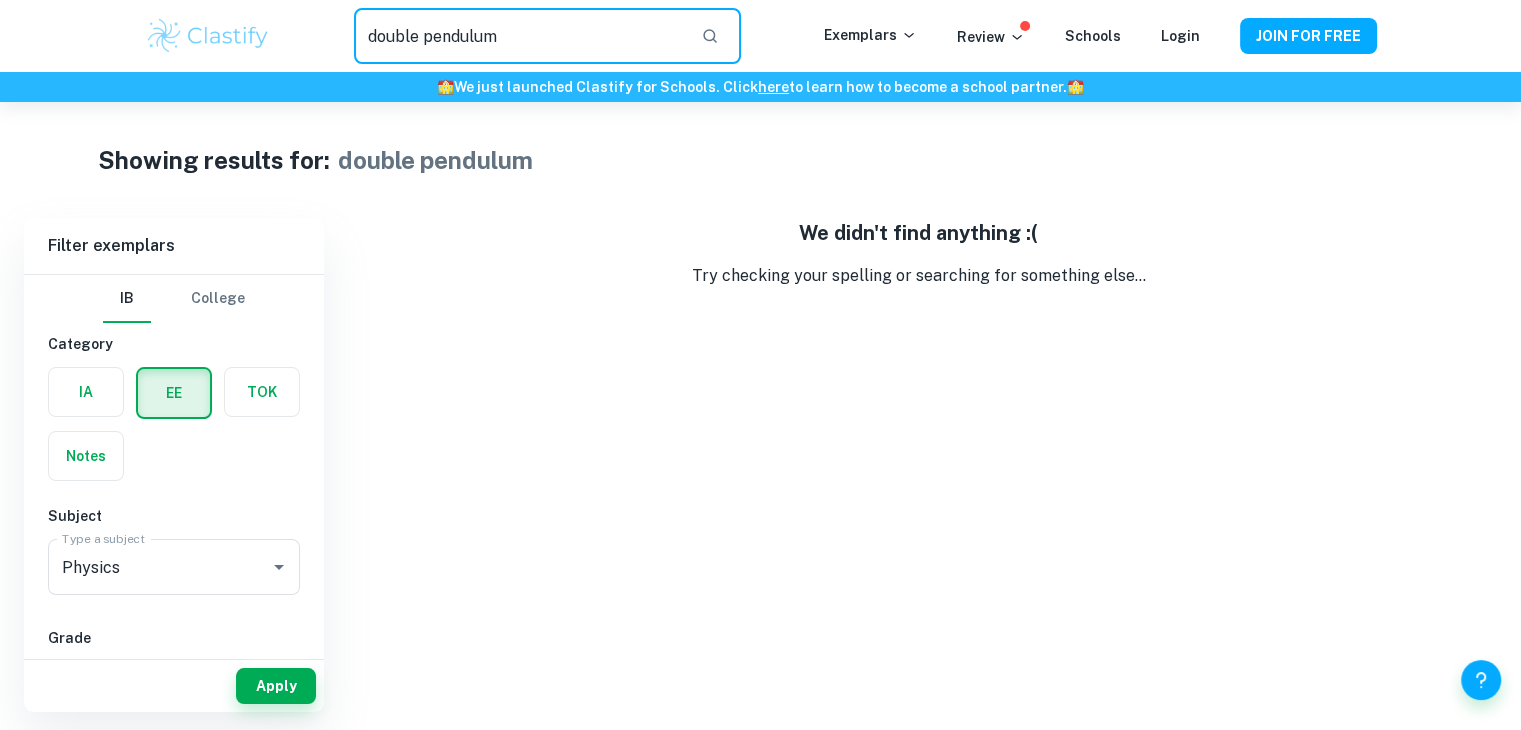 drag, startPoint x: 606, startPoint y: 36, endPoint x: 330, endPoint y: -27, distance: 283.0989 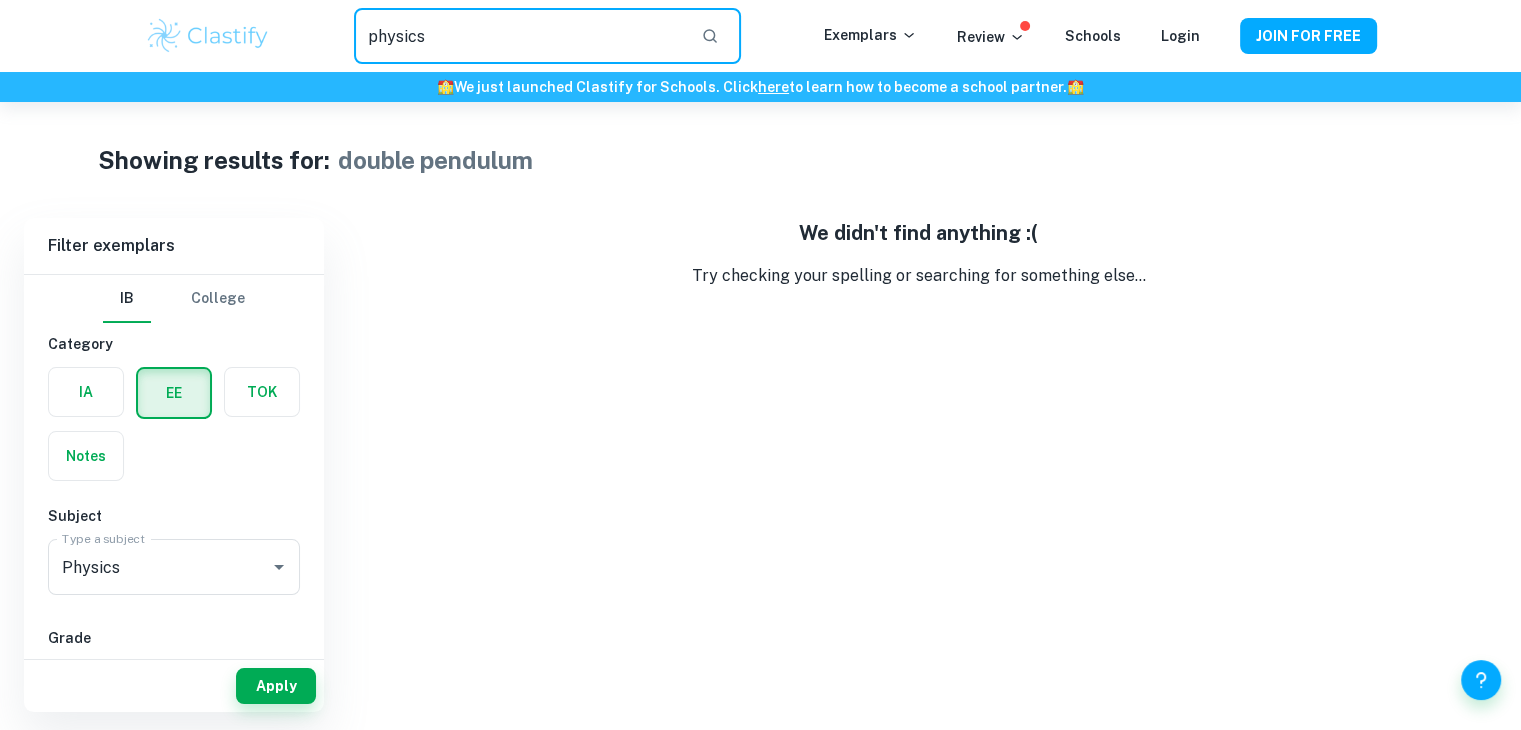 type on "physics" 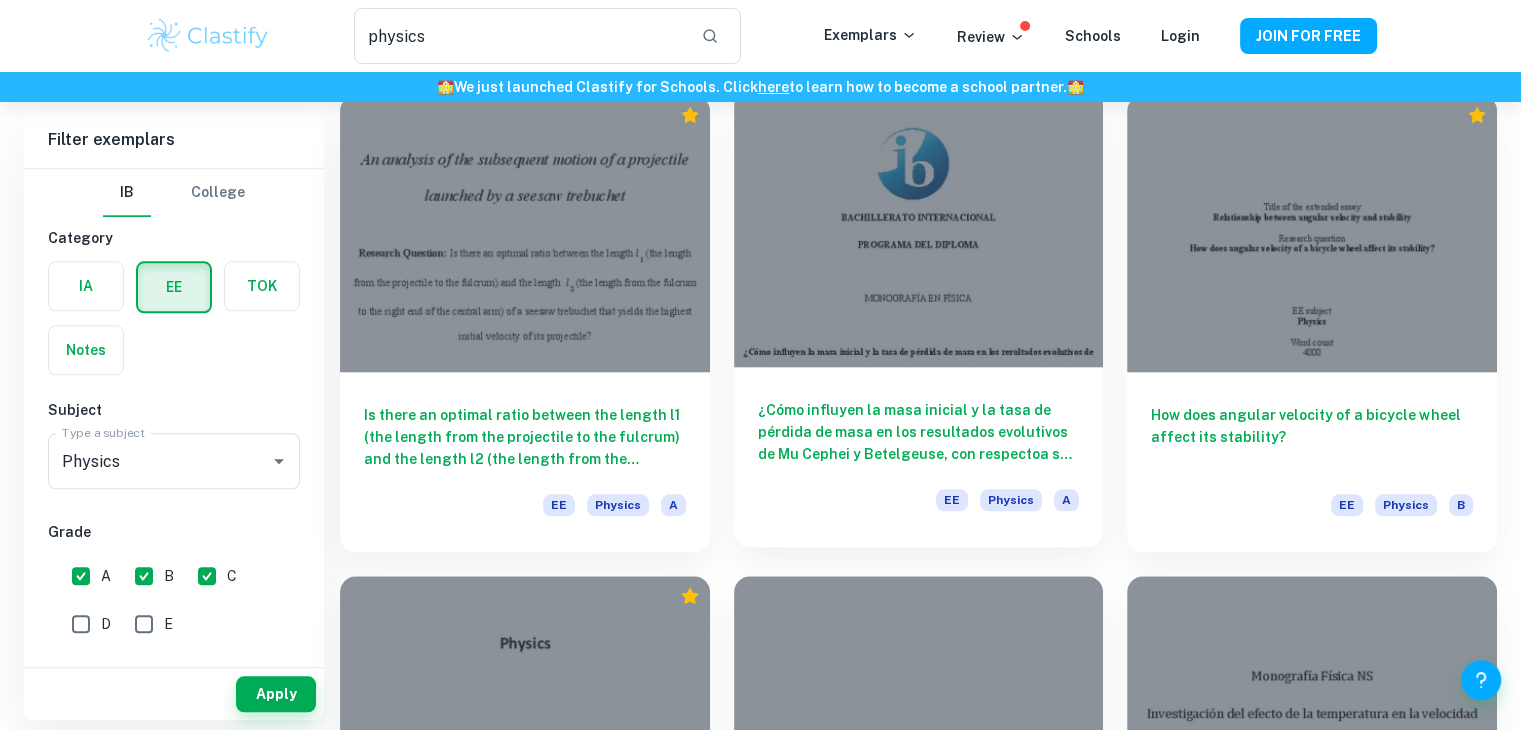 scroll, scrollTop: 2050, scrollLeft: 0, axis: vertical 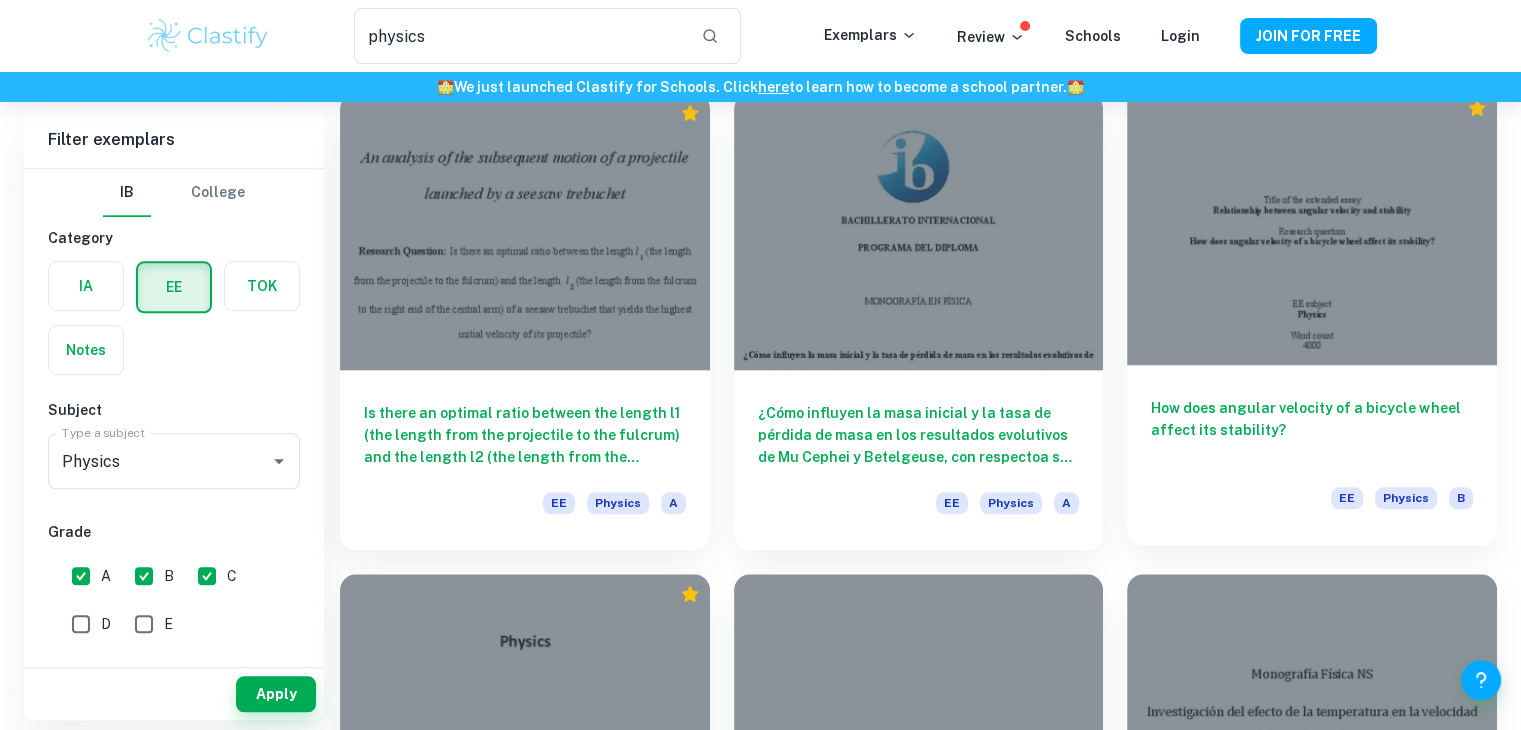 click on "How does angular velocity of a bicycle wheel affect its stability?‬ ‭ EE Physics B" at bounding box center (1312, 455) 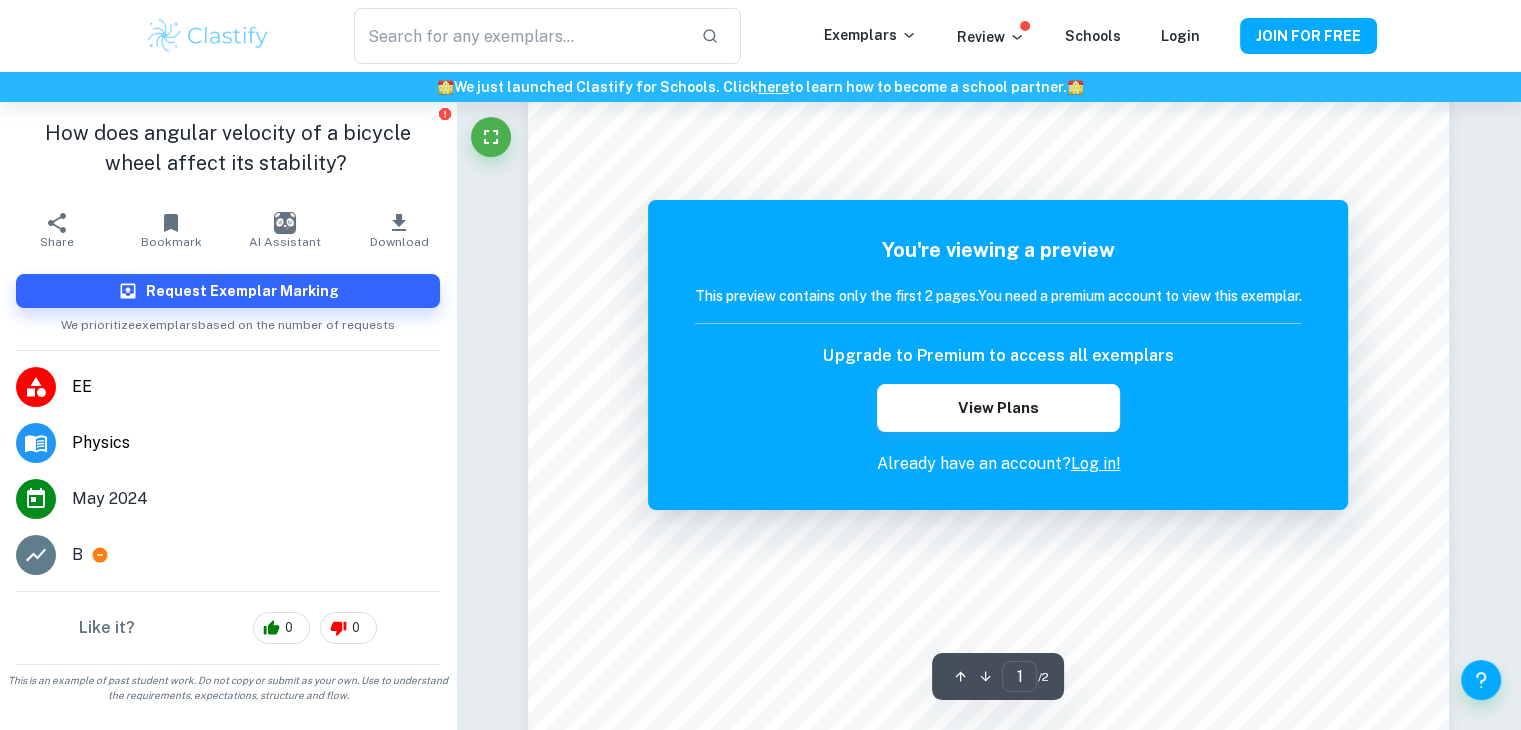 scroll, scrollTop: 0, scrollLeft: 0, axis: both 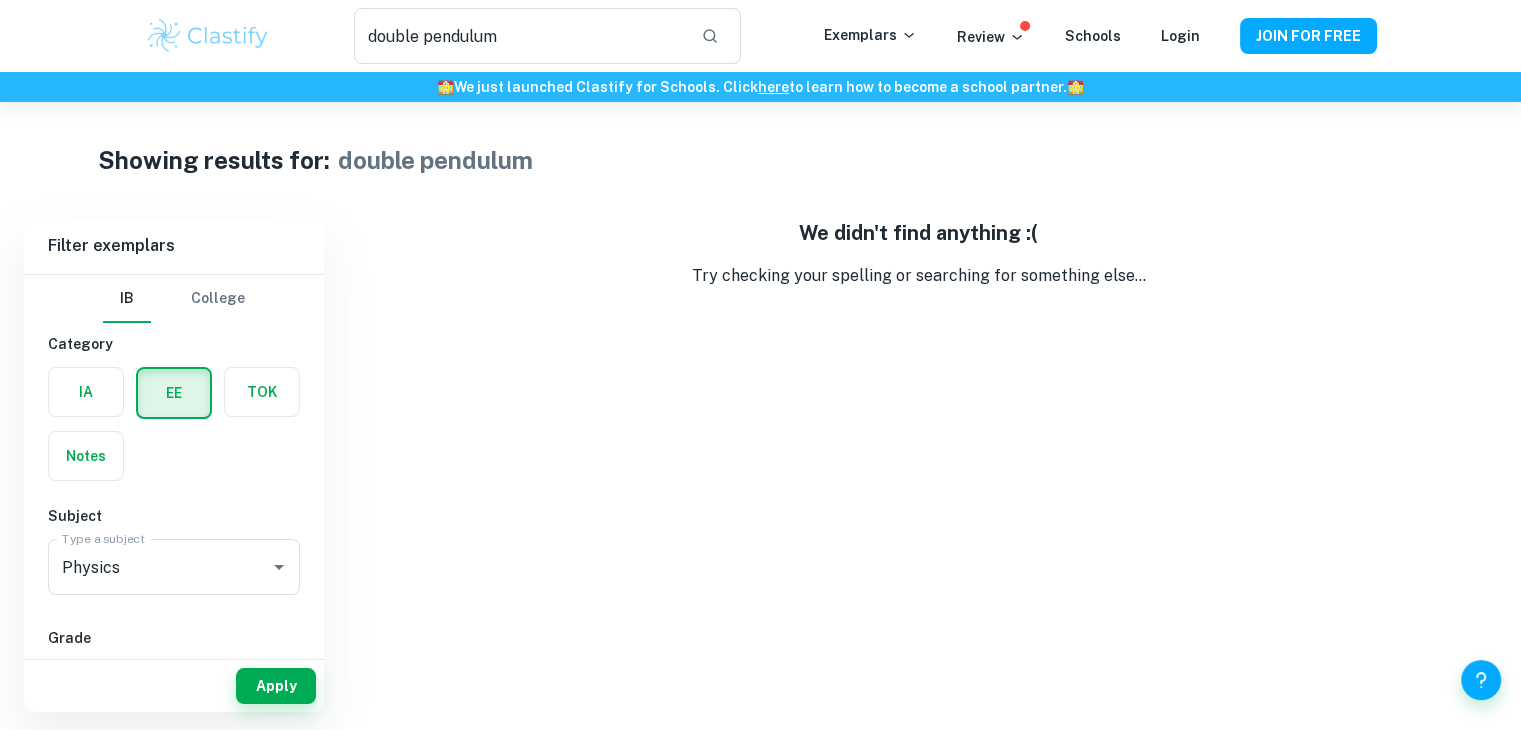 type on "physics" 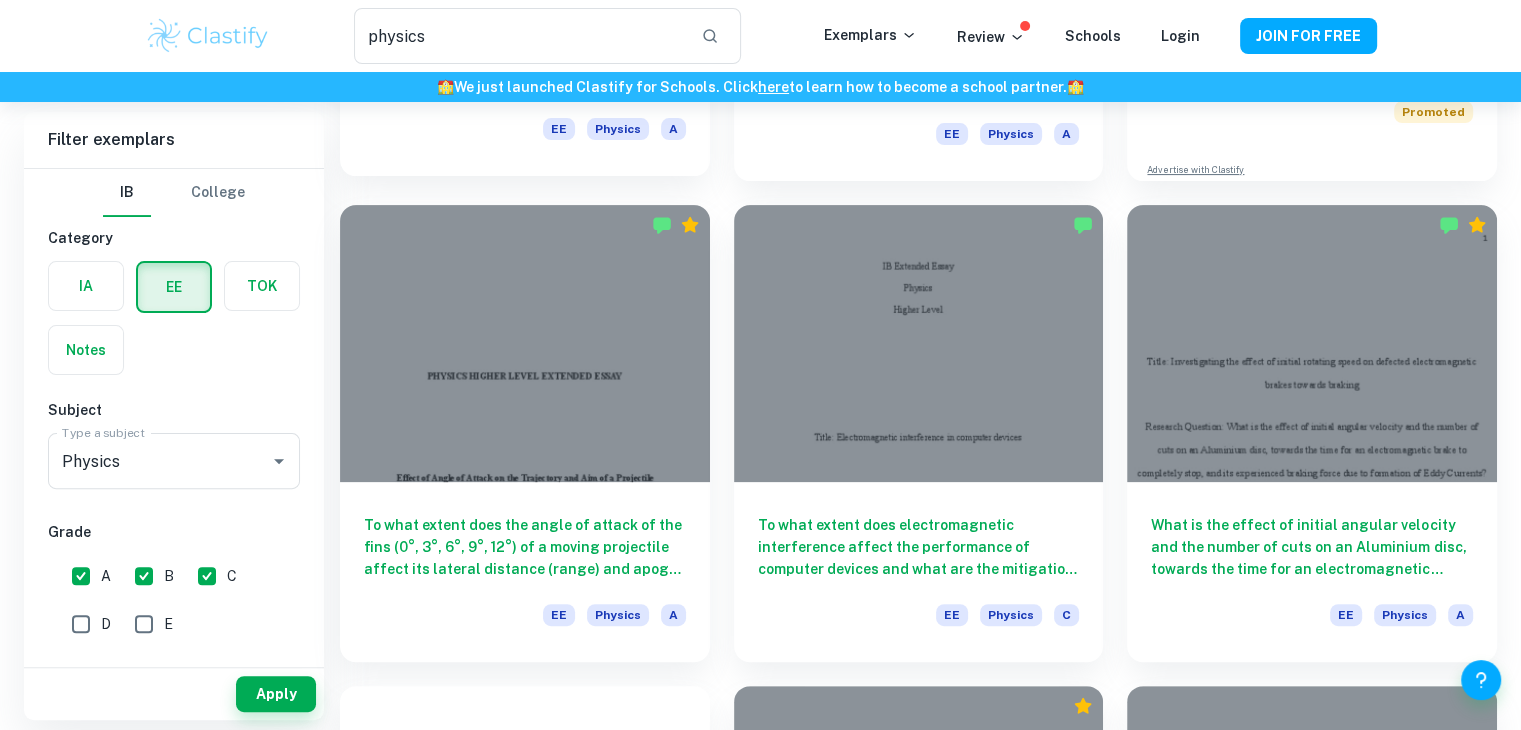 scroll, scrollTop: 495, scrollLeft: 0, axis: vertical 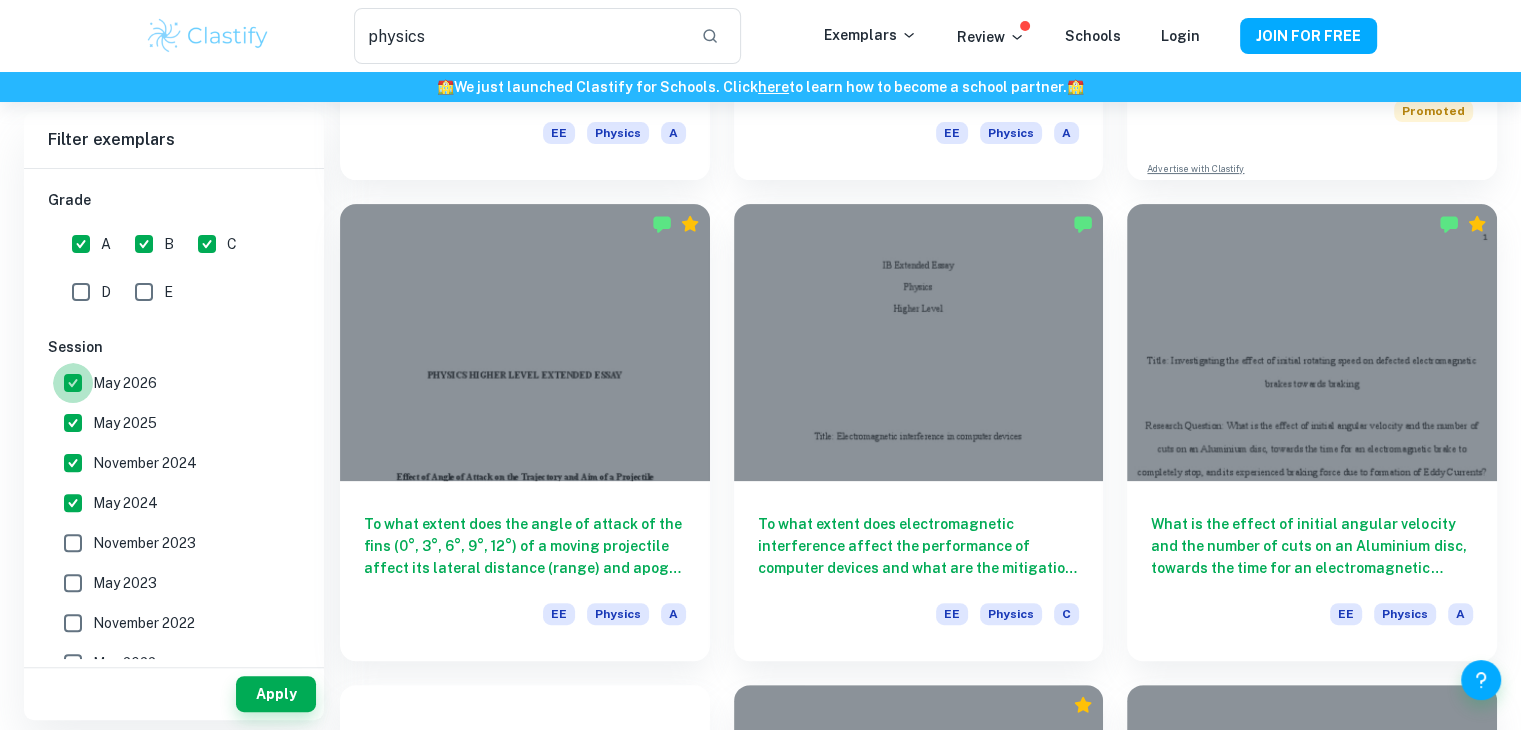 click on "May 2026" at bounding box center (73, 383) 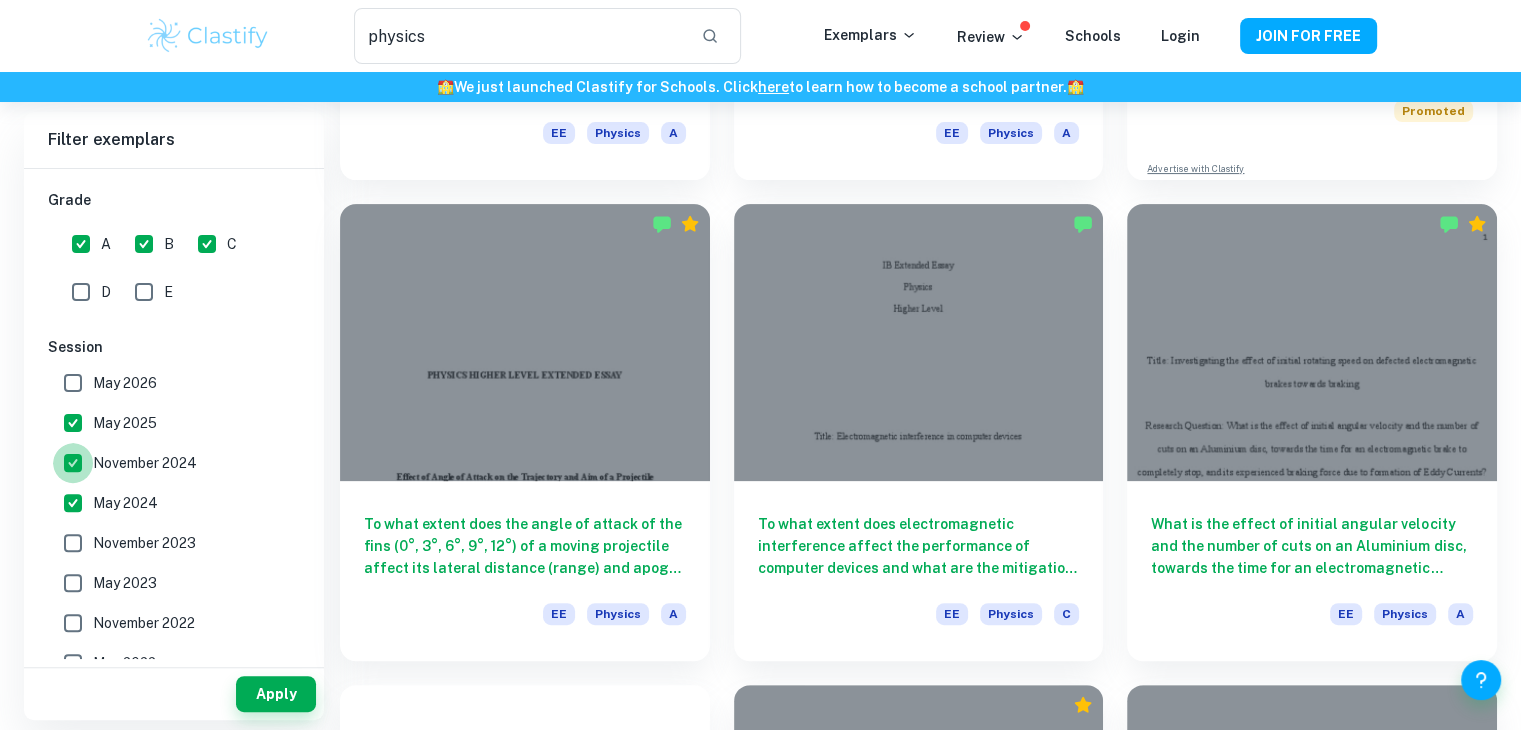 click on "November 2024" at bounding box center [73, 463] 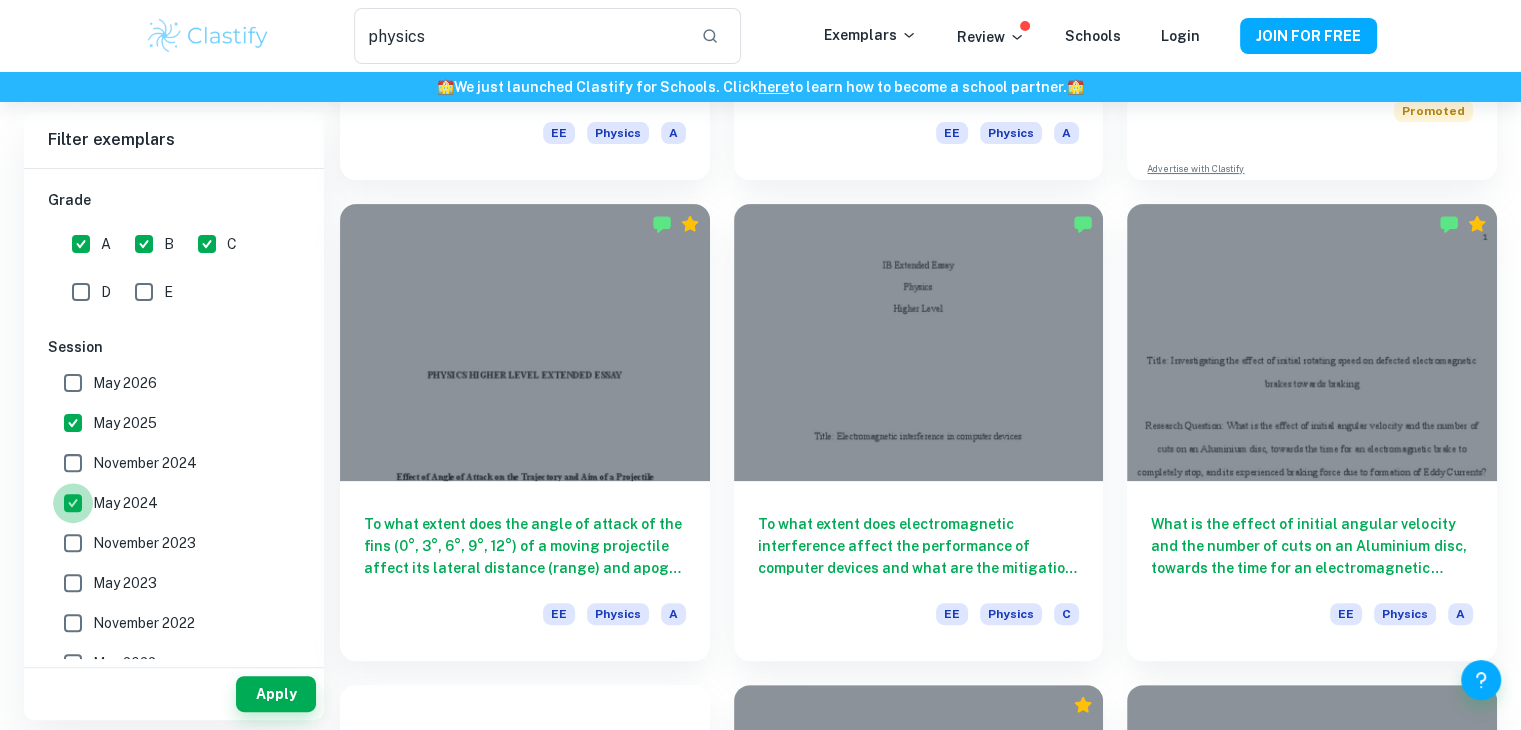 click on "May 2024" at bounding box center [73, 503] 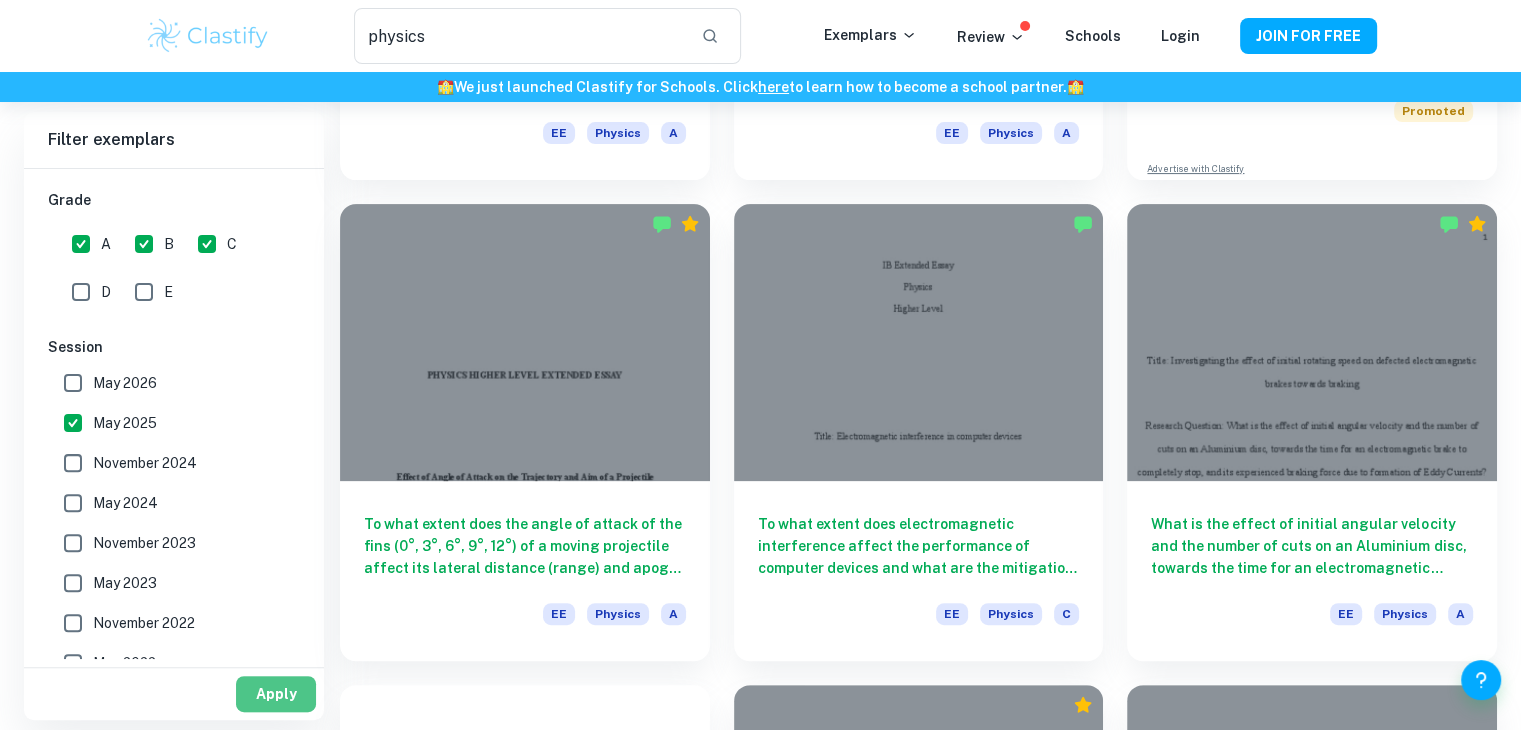 click on "Apply" at bounding box center [276, 694] 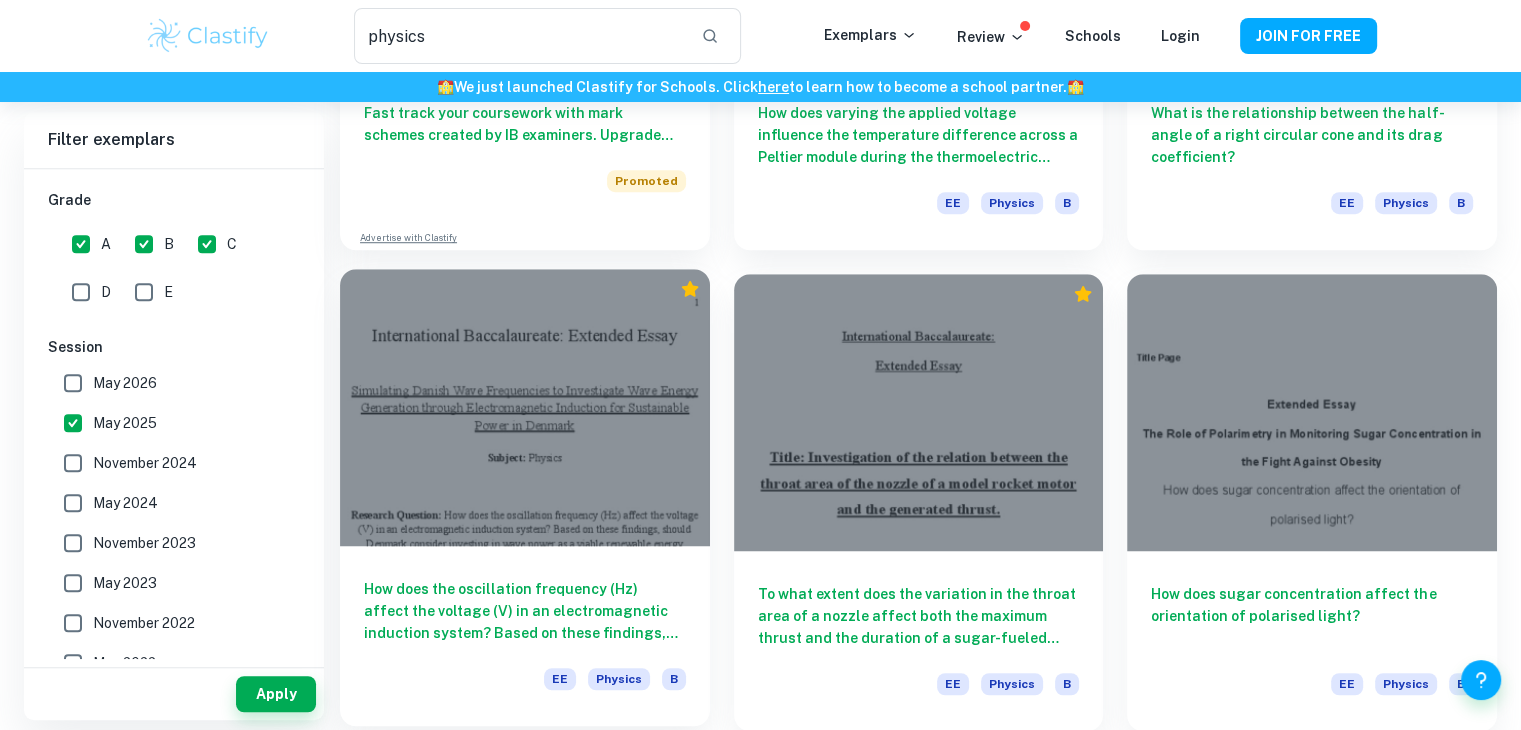scroll, scrollTop: 1388, scrollLeft: 0, axis: vertical 